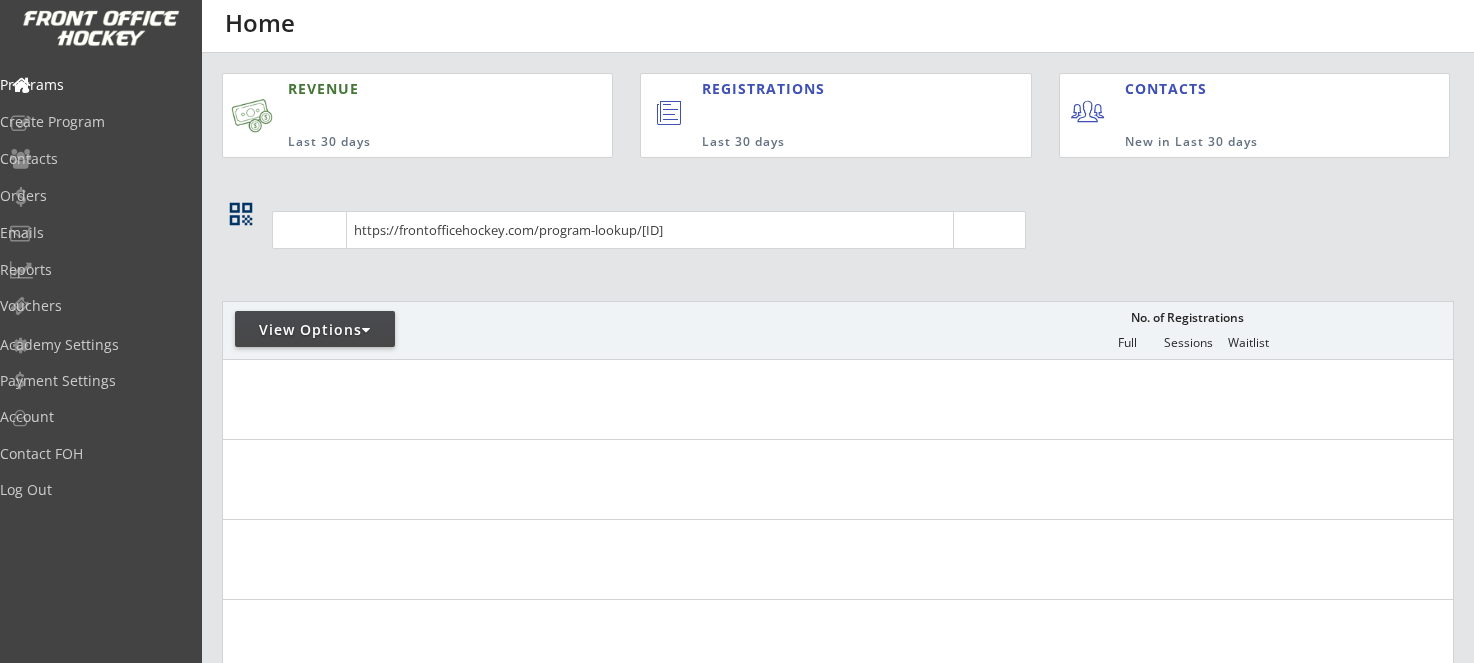 scroll, scrollTop: 0, scrollLeft: 0, axis: both 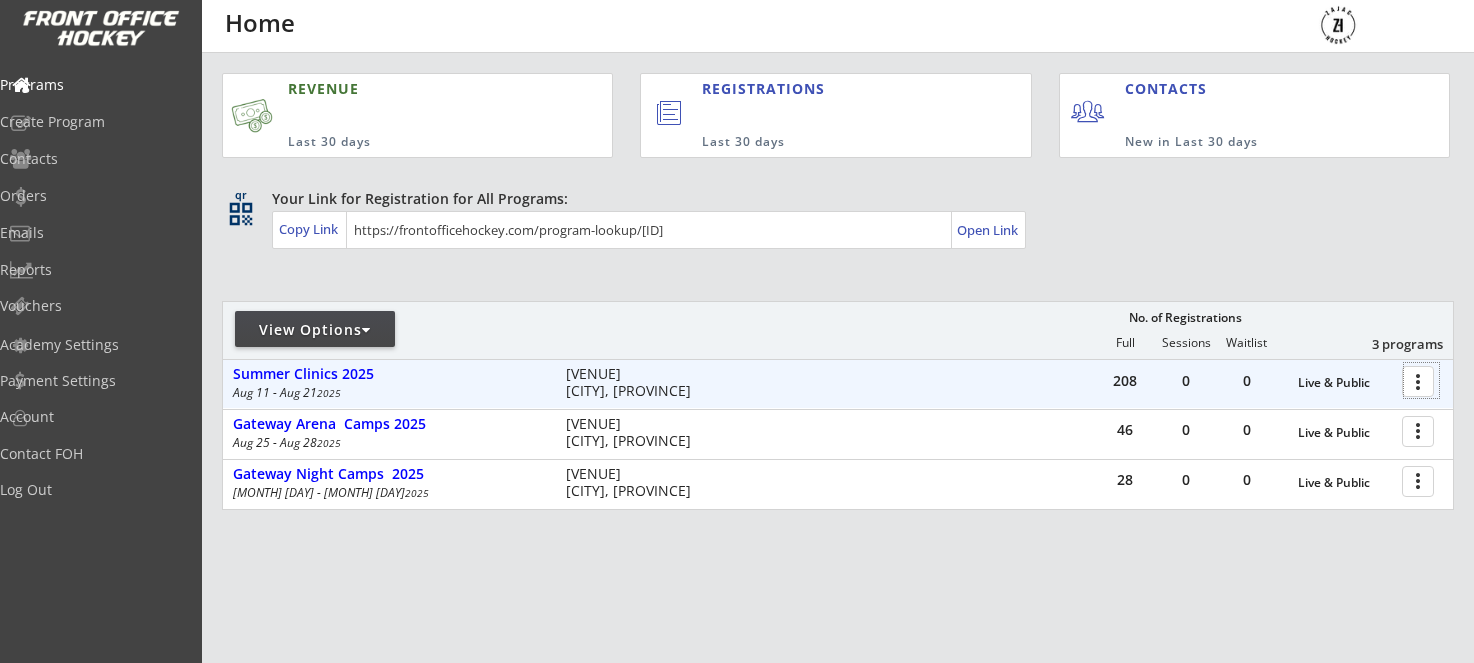 drag, startPoint x: 1419, startPoint y: 383, endPoint x: 1394, endPoint y: 393, distance: 26.925823 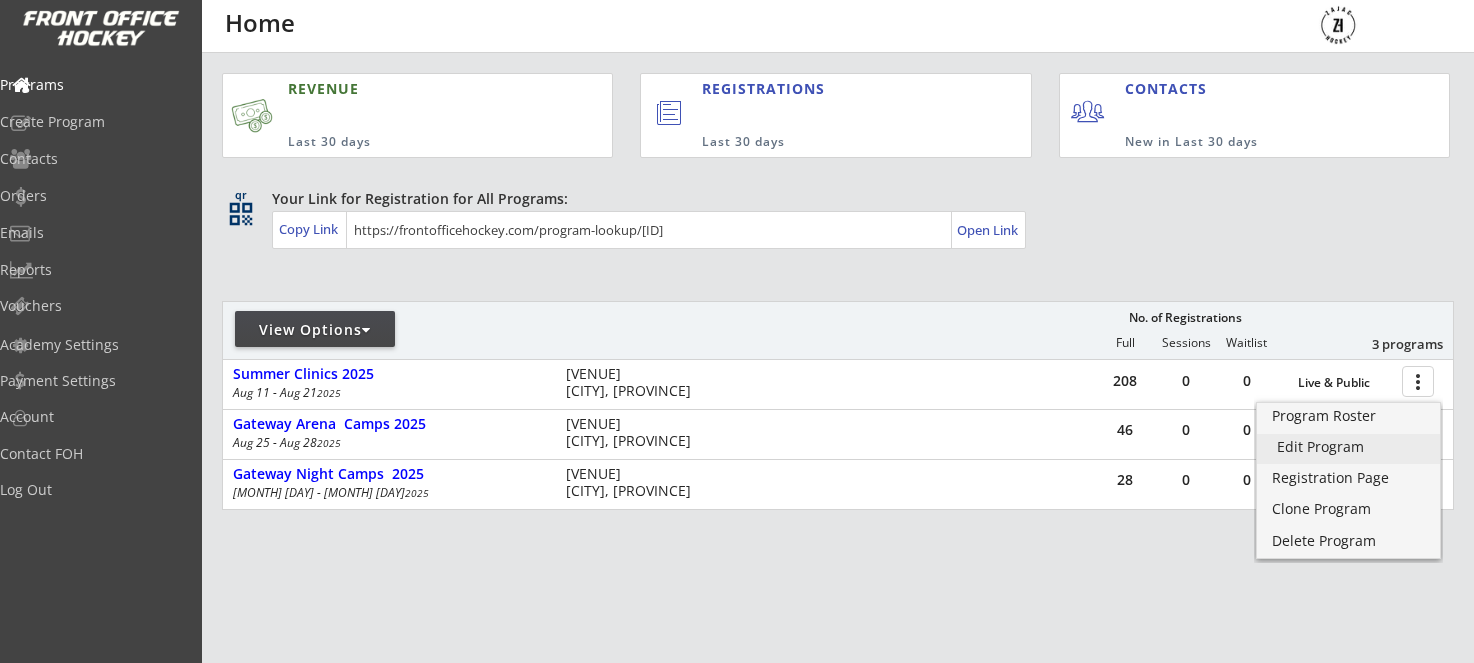 scroll, scrollTop: 0, scrollLeft: 0, axis: both 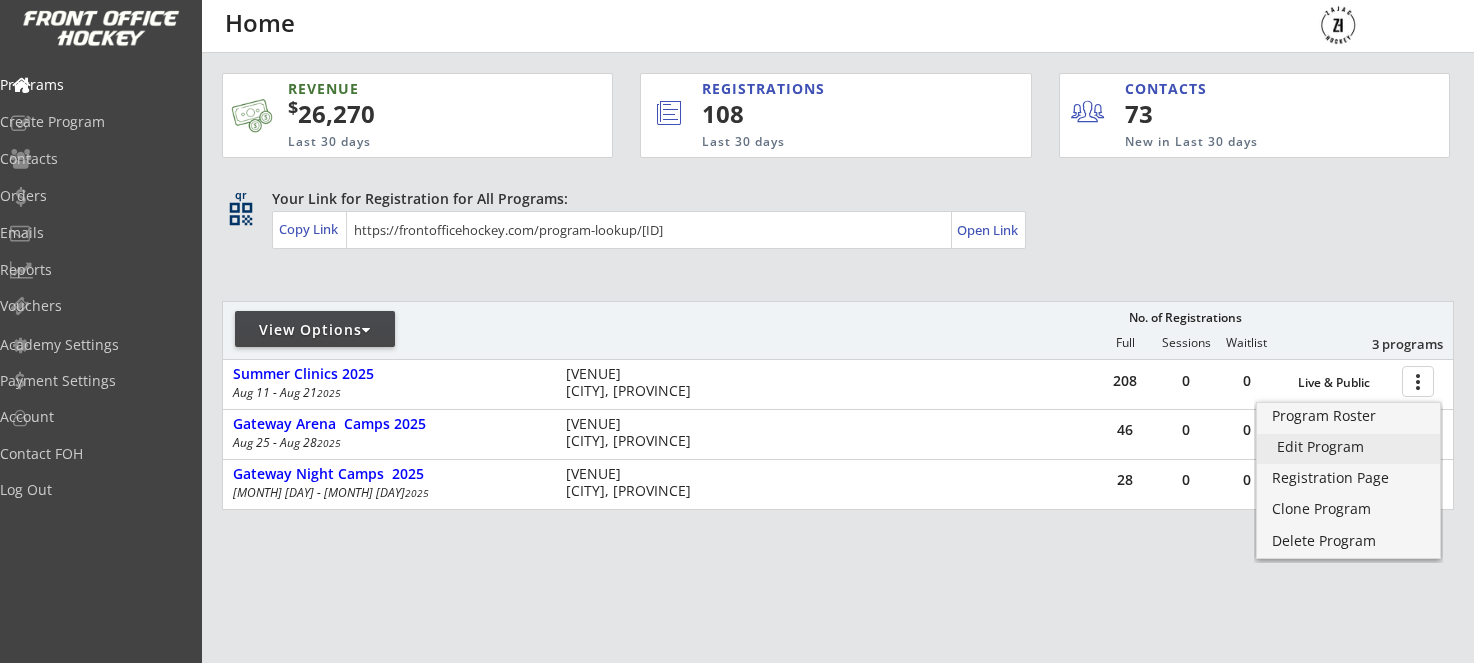 drag, startPoint x: 1360, startPoint y: 444, endPoint x: 779, endPoint y: 475, distance: 581.8264 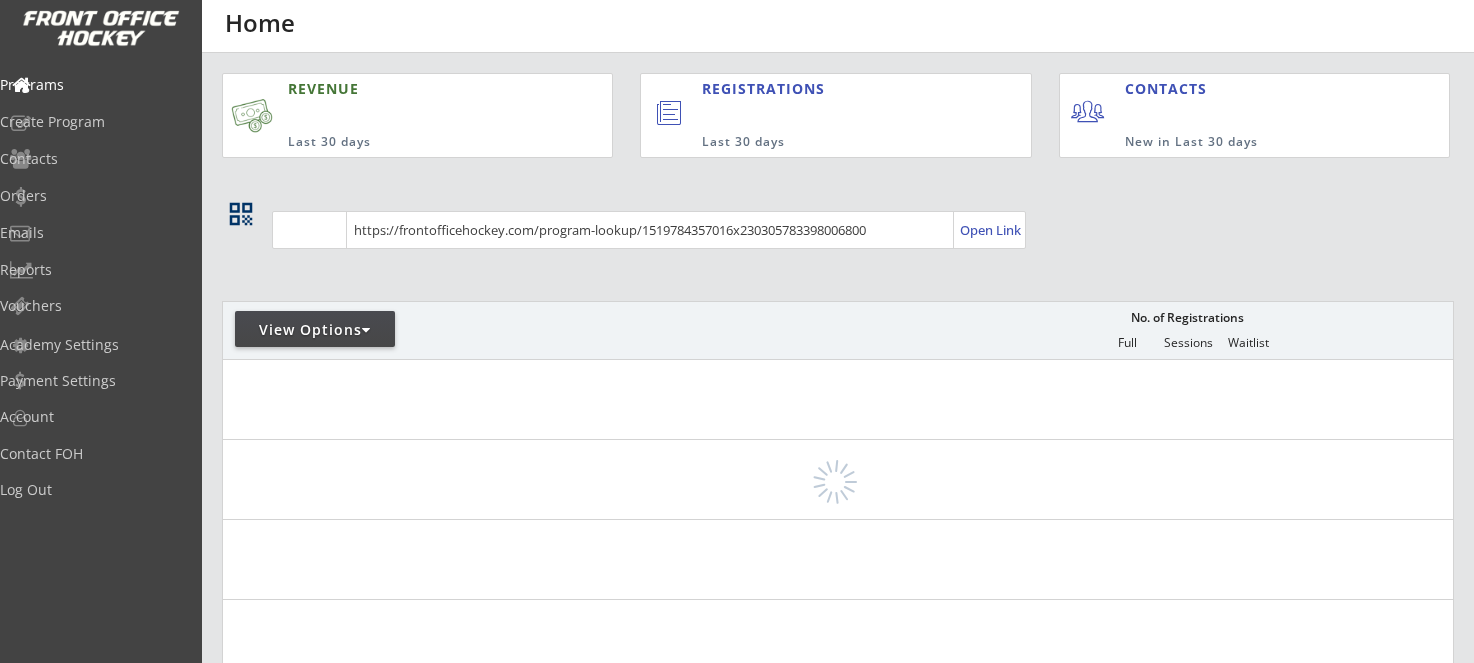scroll, scrollTop: 0, scrollLeft: 0, axis: both 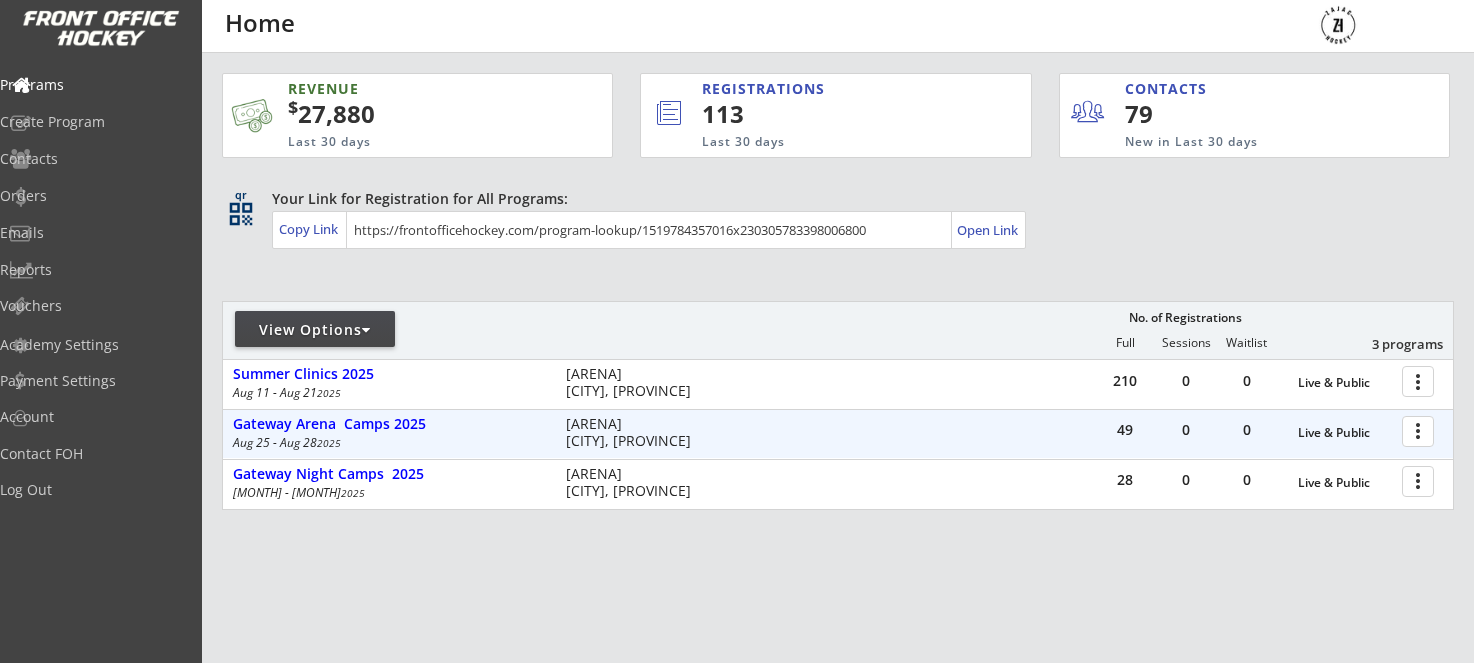 click at bounding box center (1421, 430) 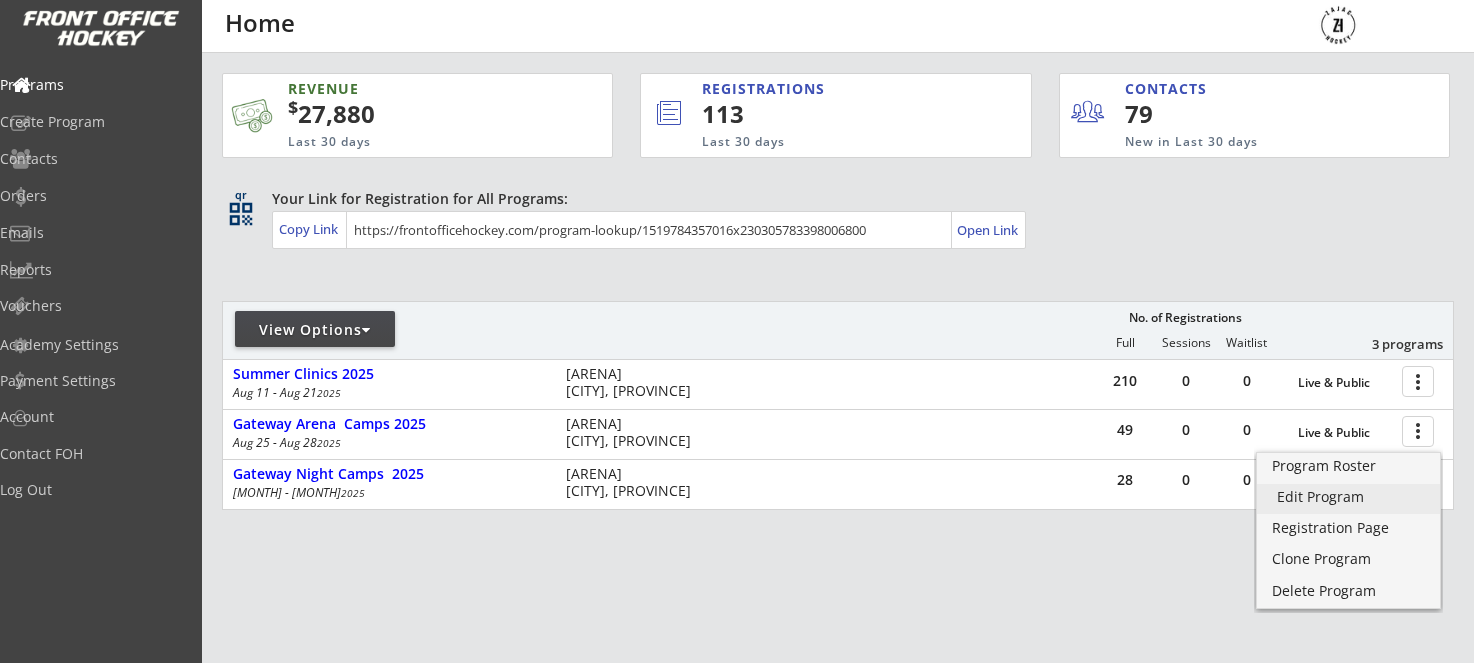 click on "Edit Program" at bounding box center (1348, 497) 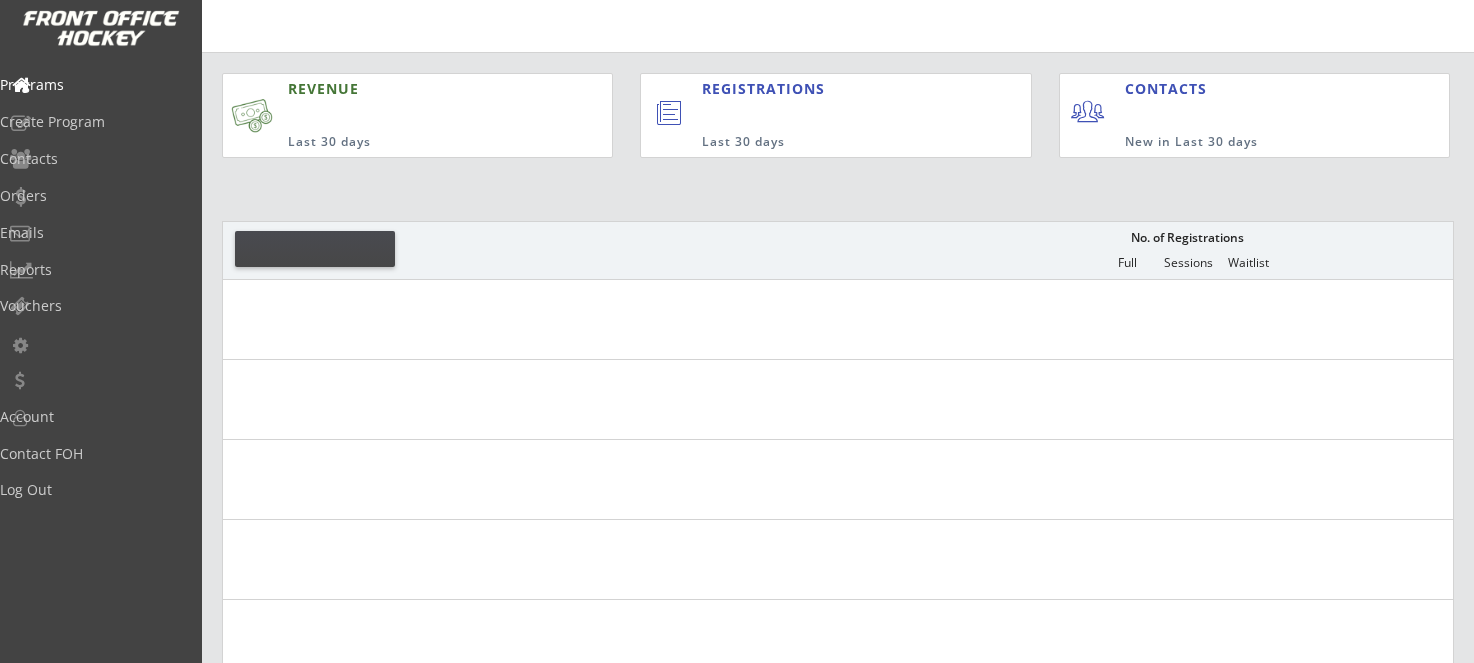 scroll, scrollTop: 0, scrollLeft: 0, axis: both 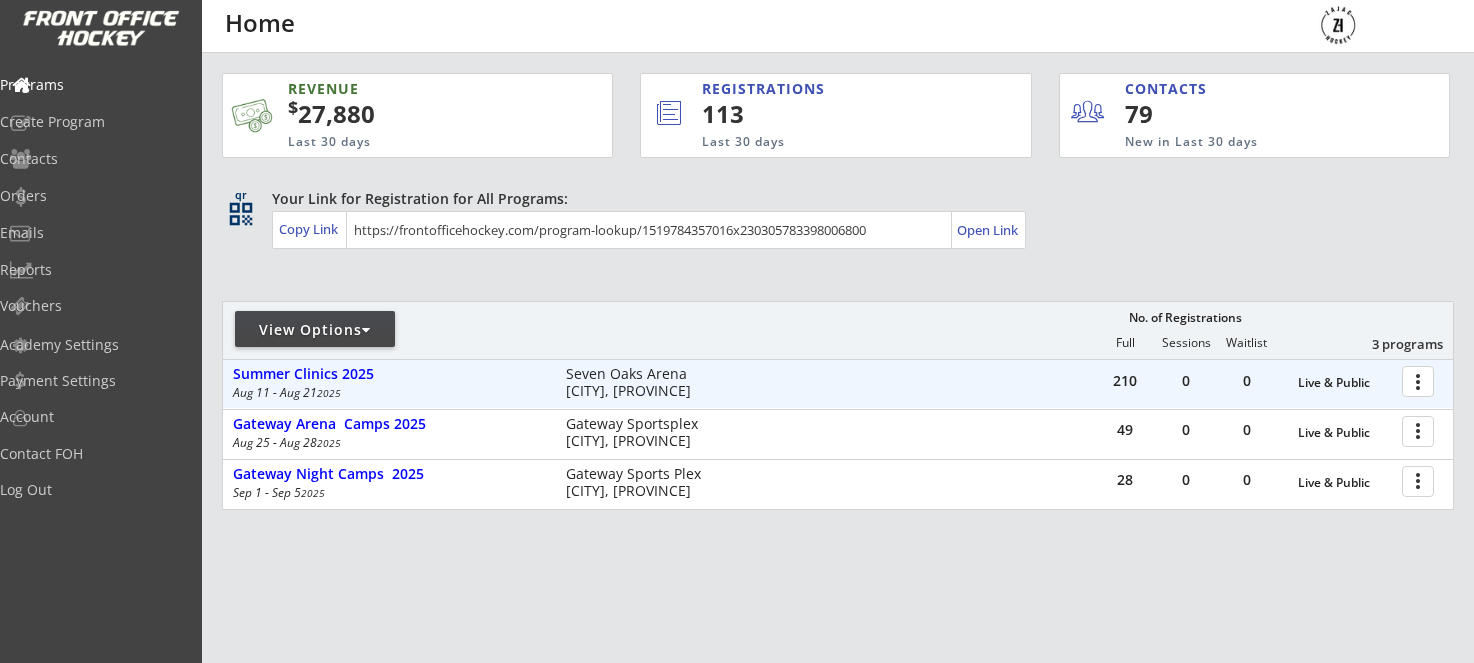 click at bounding box center [1421, 380] 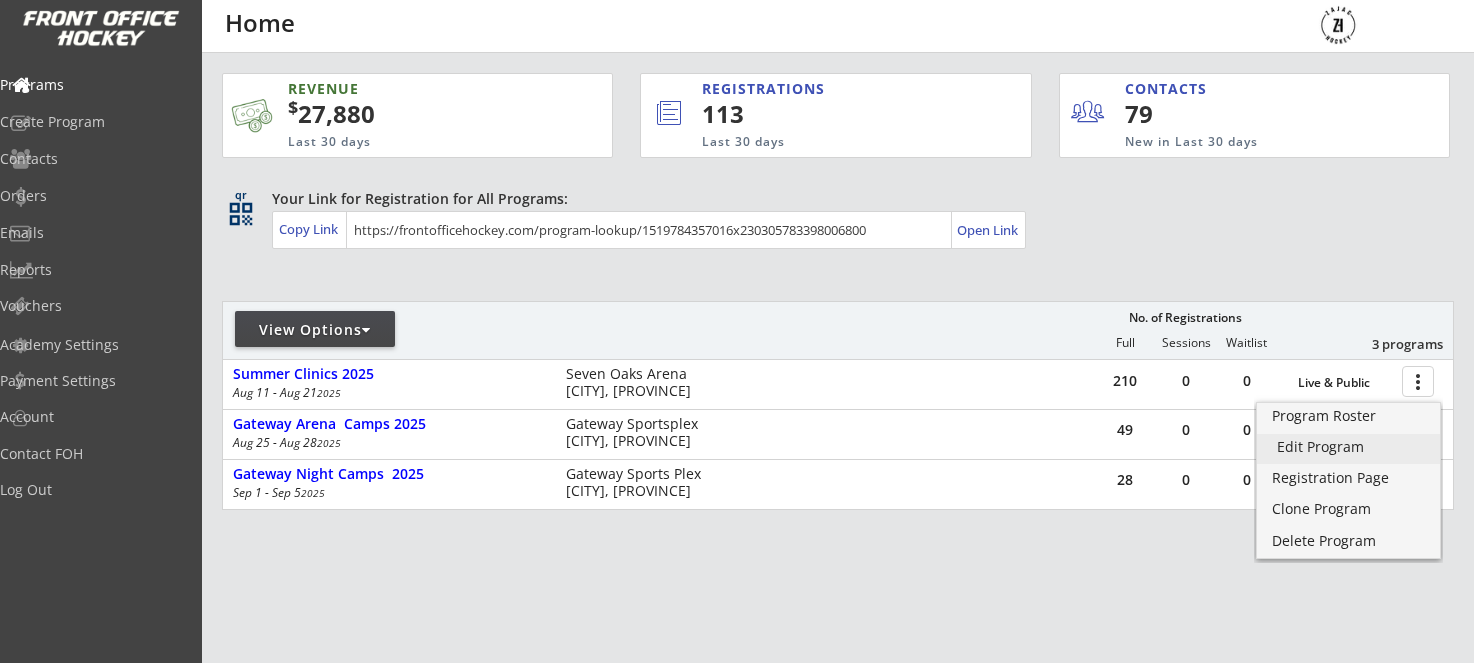 click on "Edit Program" at bounding box center (1348, 447) 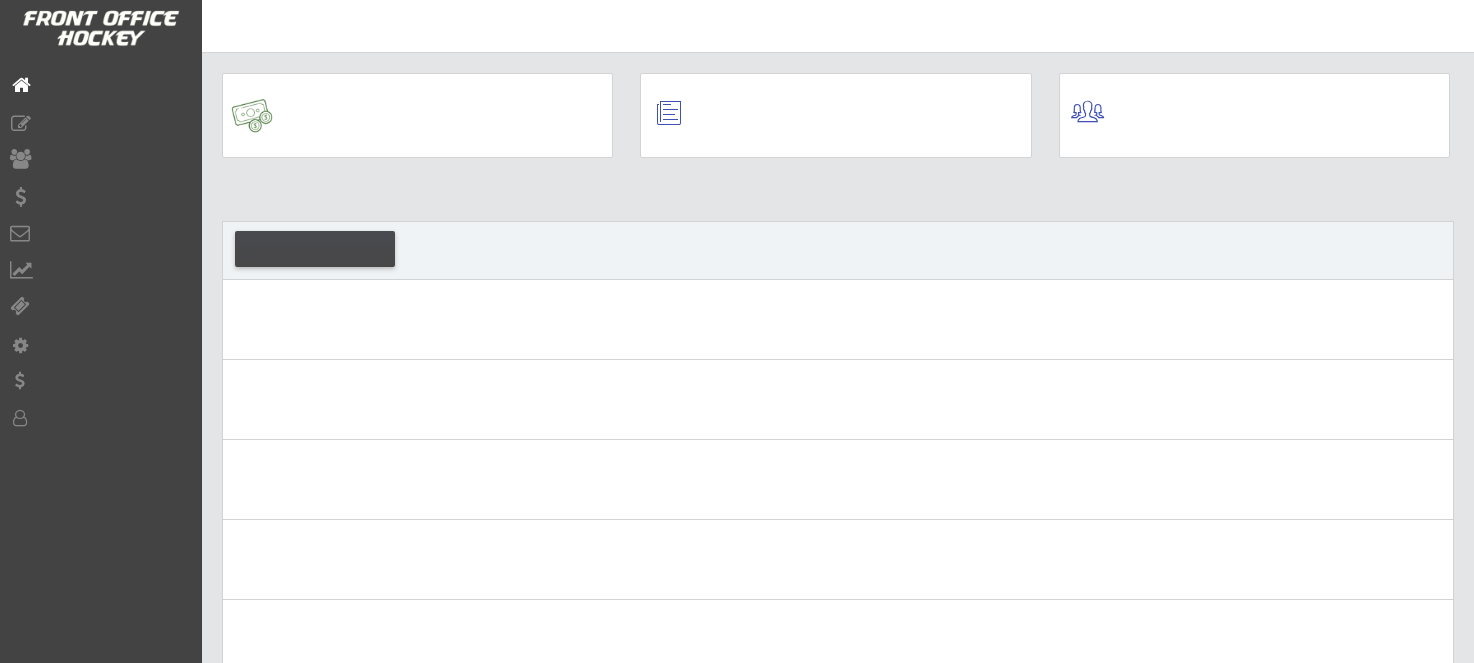 scroll, scrollTop: 0, scrollLeft: 0, axis: both 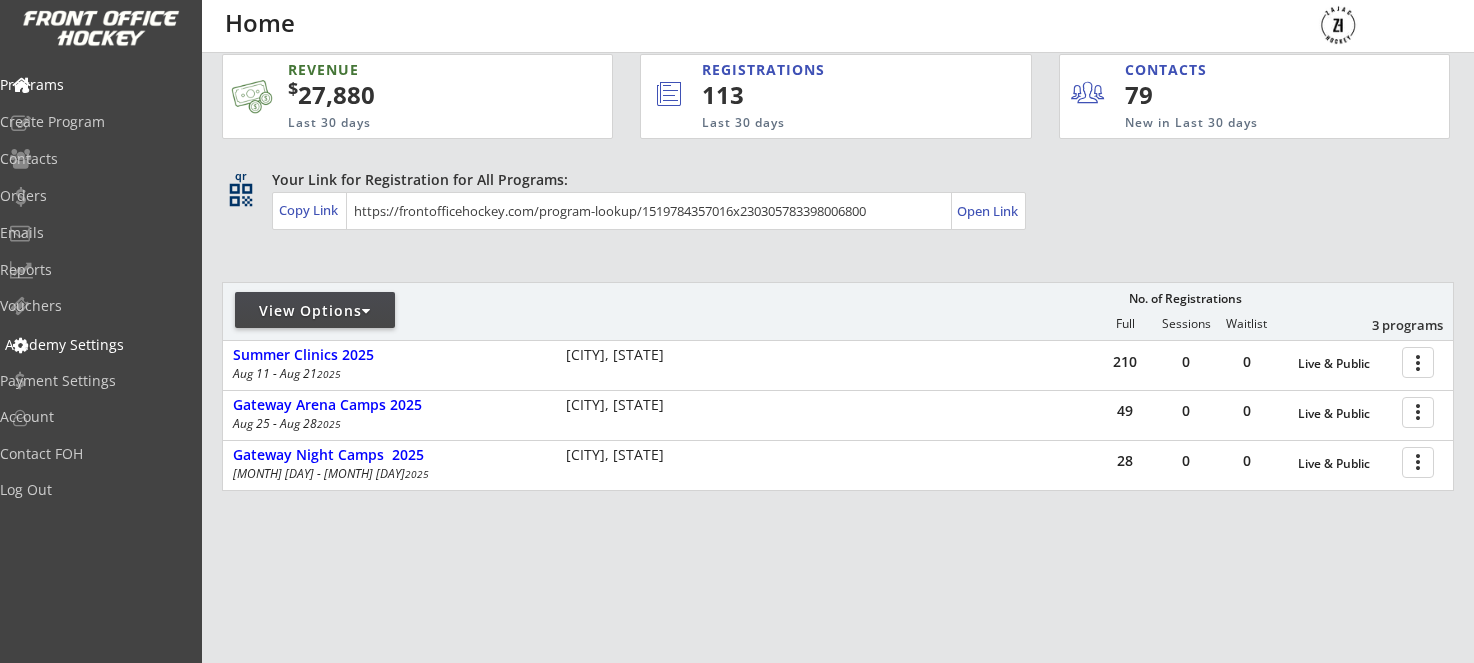 click on "Academy Settings" at bounding box center (95, 345) 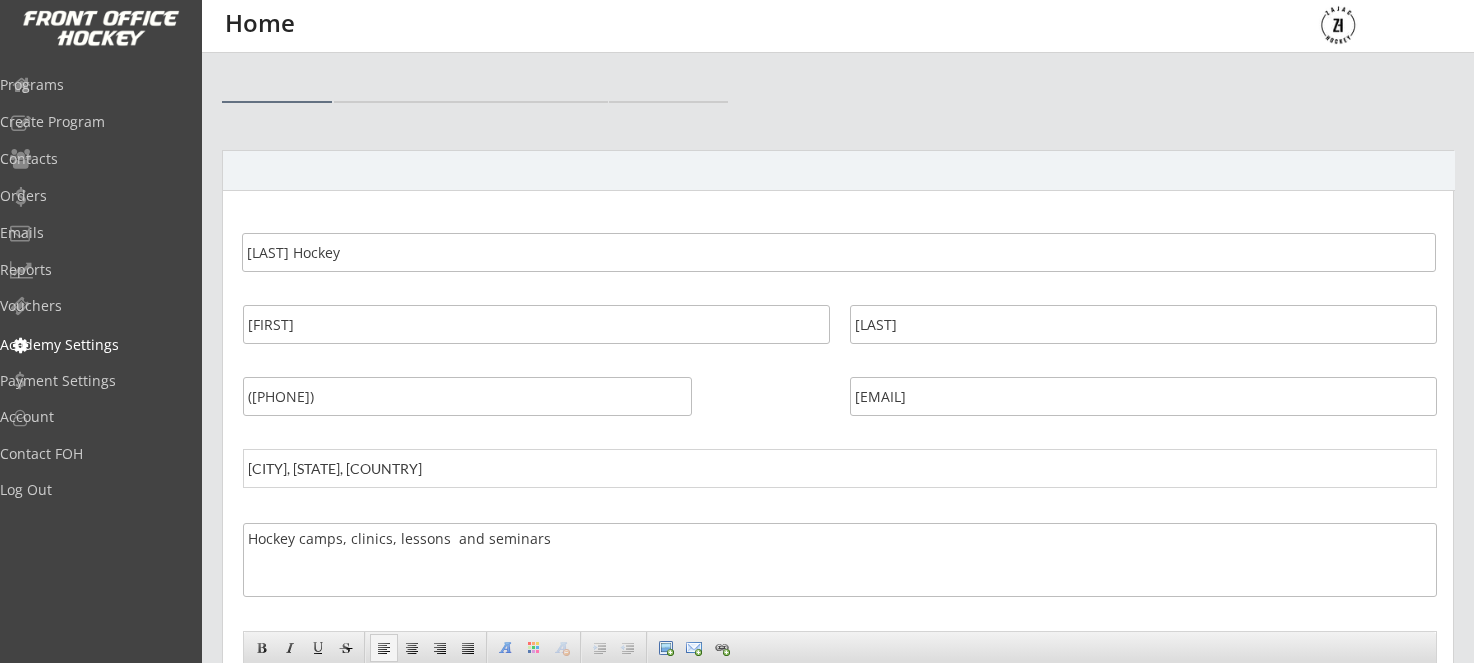 scroll, scrollTop: 0, scrollLeft: 0, axis: both 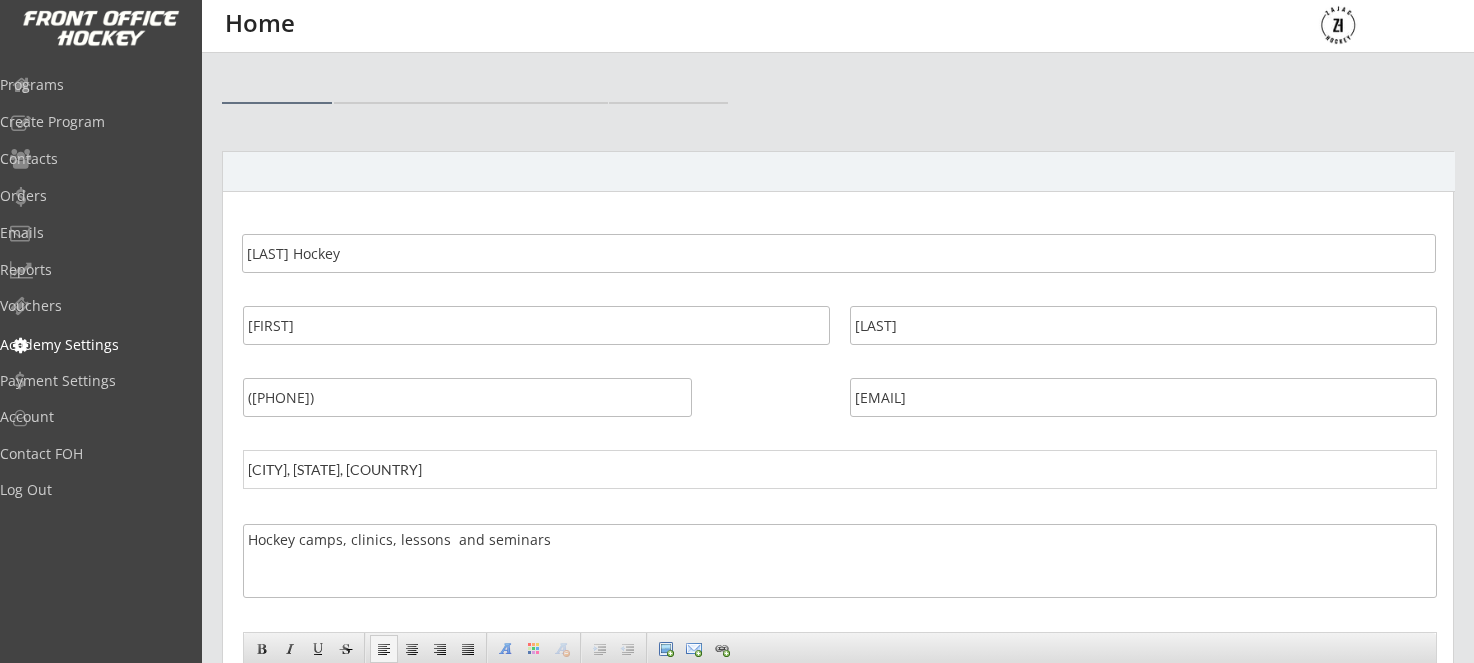 select on ""CAD"" 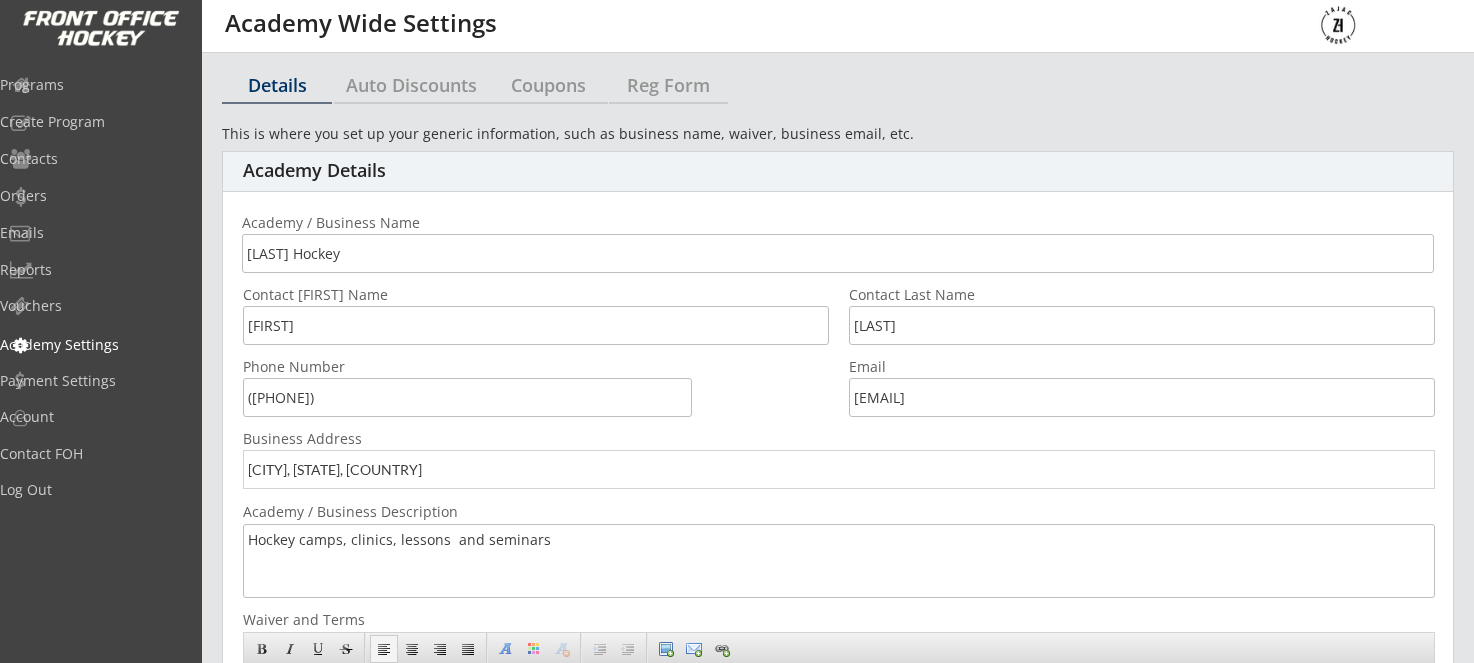 scroll, scrollTop: 0, scrollLeft: 0, axis: both 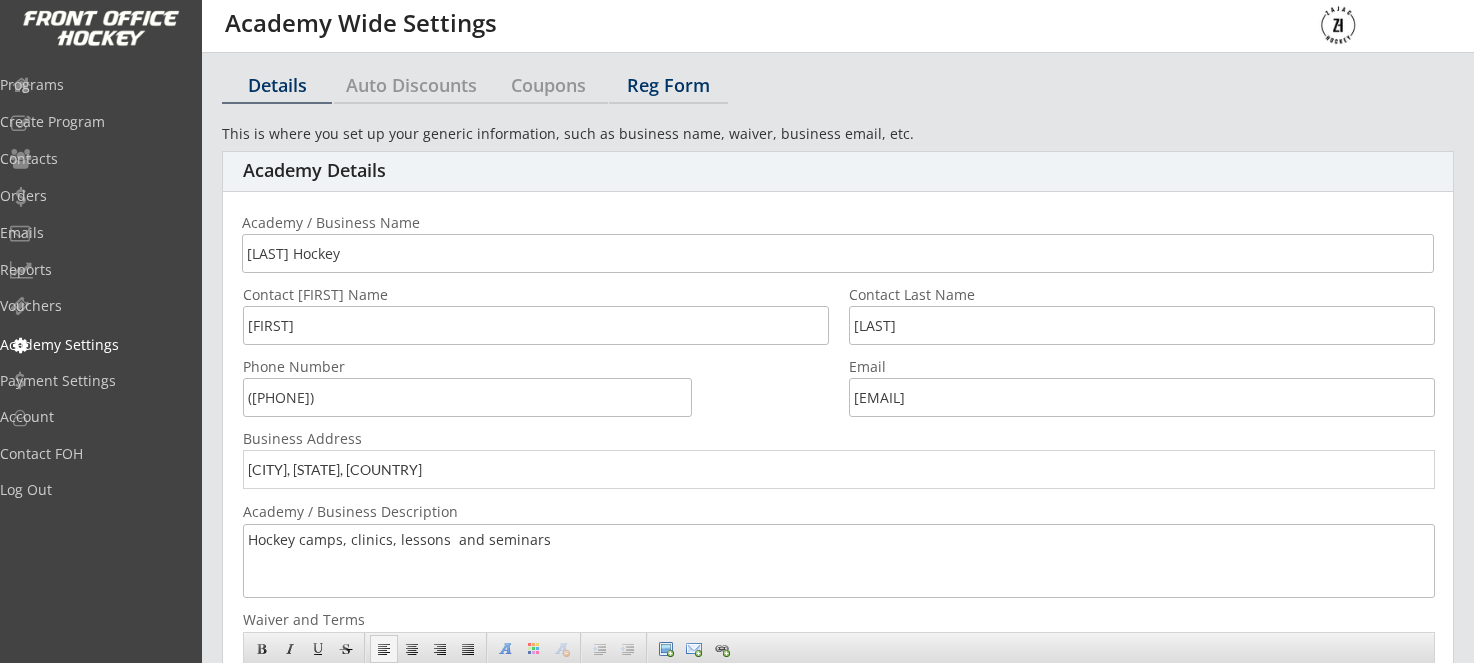 click on "Reg Form" at bounding box center (668, 85) 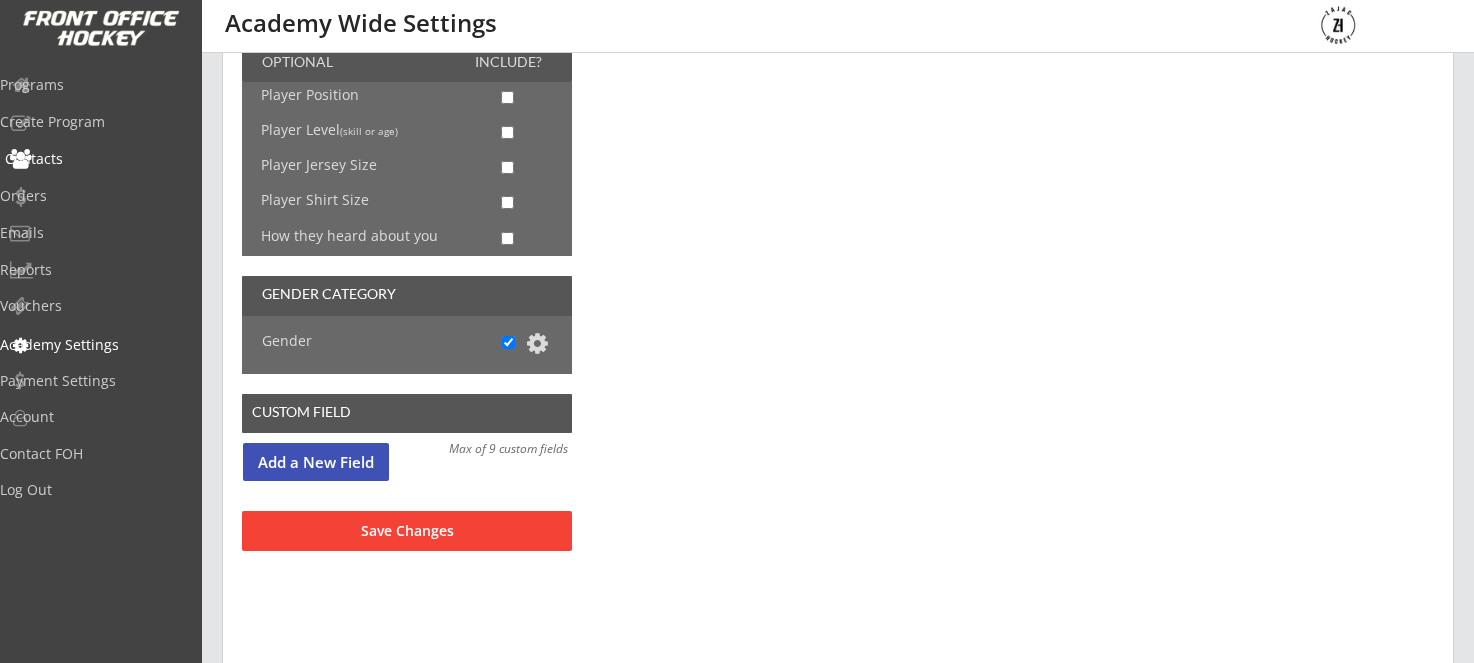 scroll, scrollTop: 334, scrollLeft: 0, axis: vertical 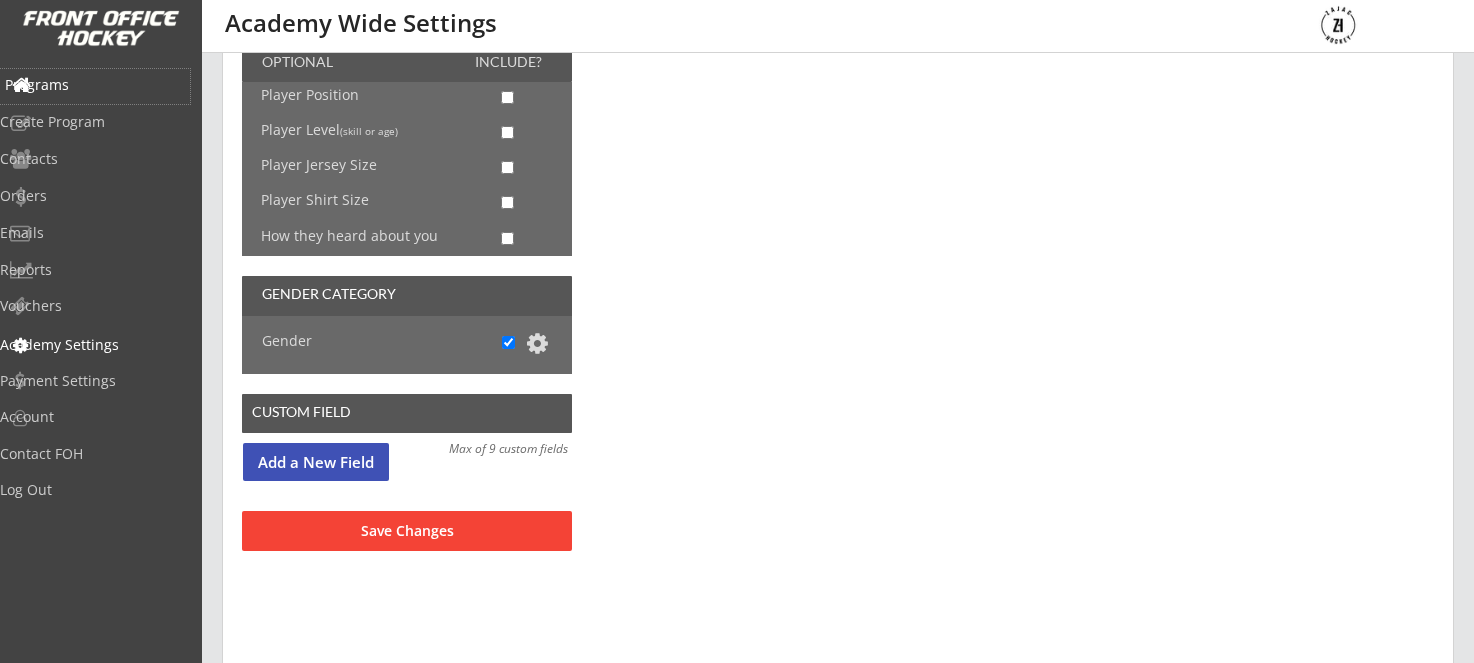 click on "Programs" at bounding box center (95, 85) 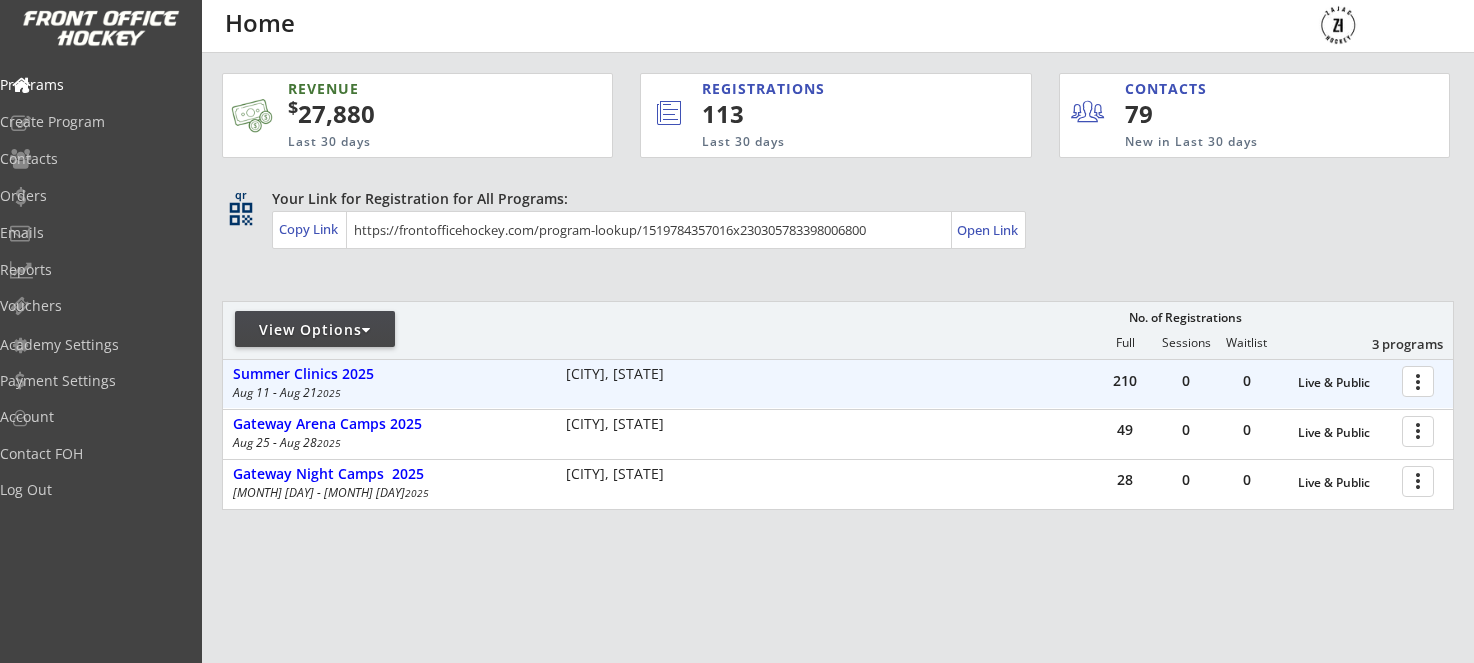scroll, scrollTop: 2, scrollLeft: 0, axis: vertical 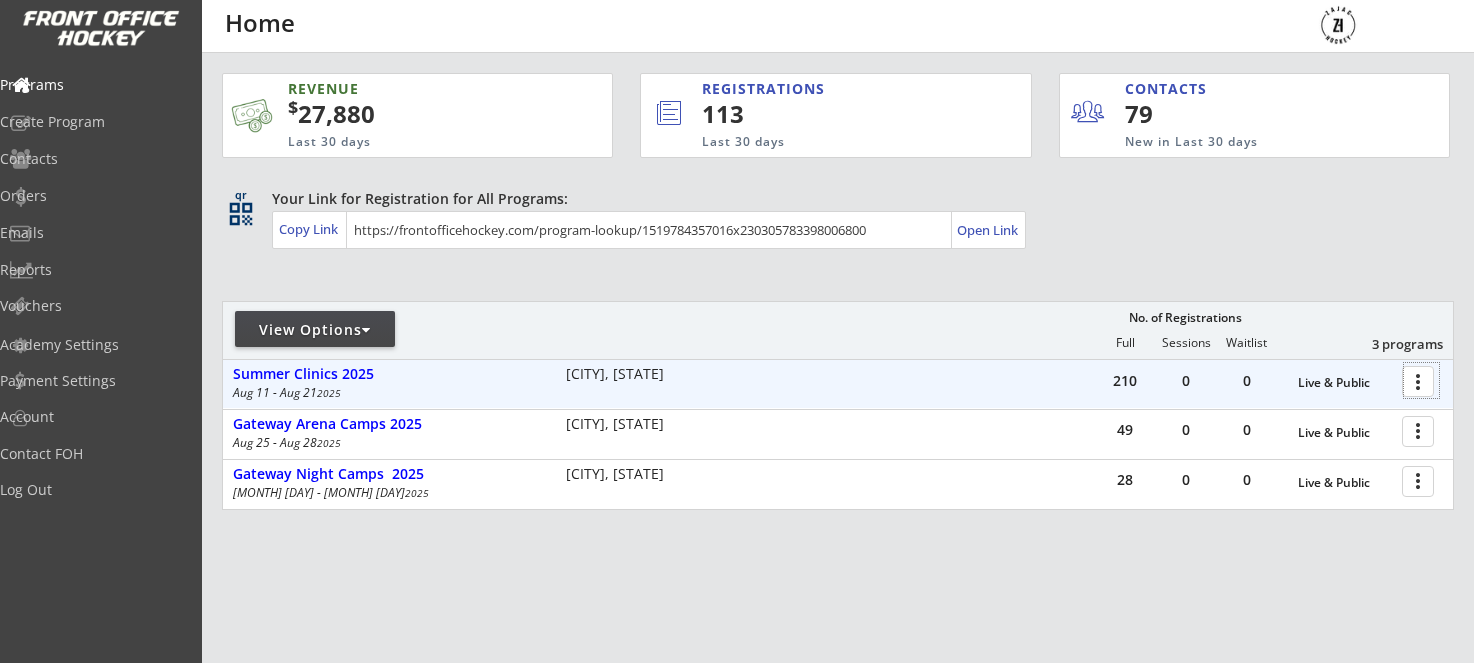 drag, startPoint x: 1408, startPoint y: 378, endPoint x: 1371, endPoint y: 367, distance: 38.600517 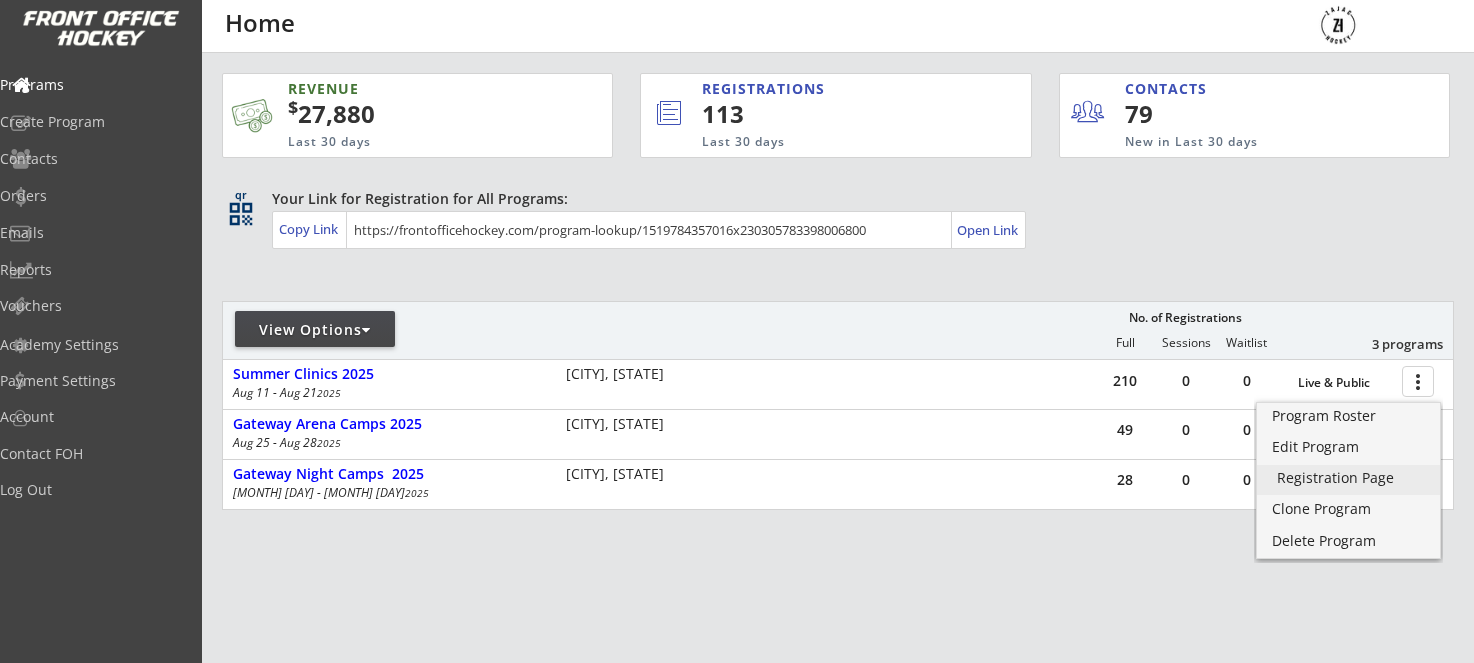 click on "Registration Page" at bounding box center [1348, 478] 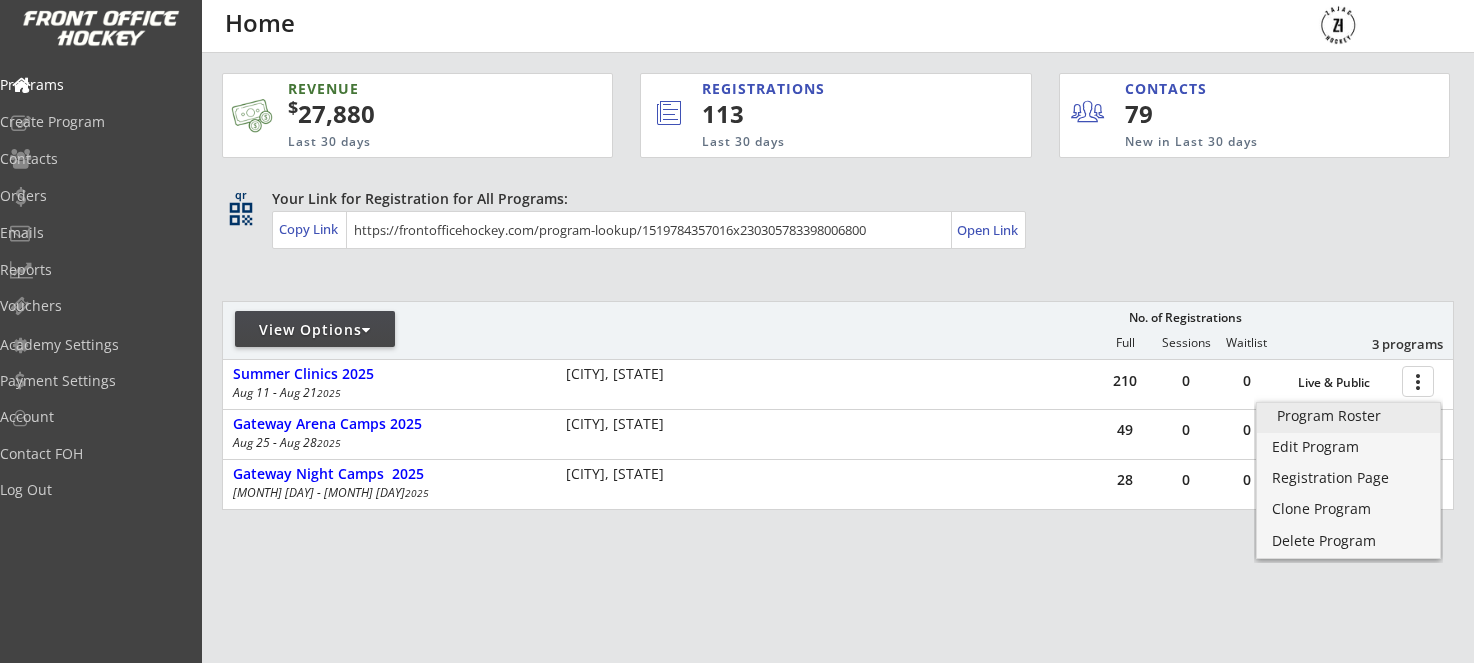 click on "Program Roster" at bounding box center [1348, 416] 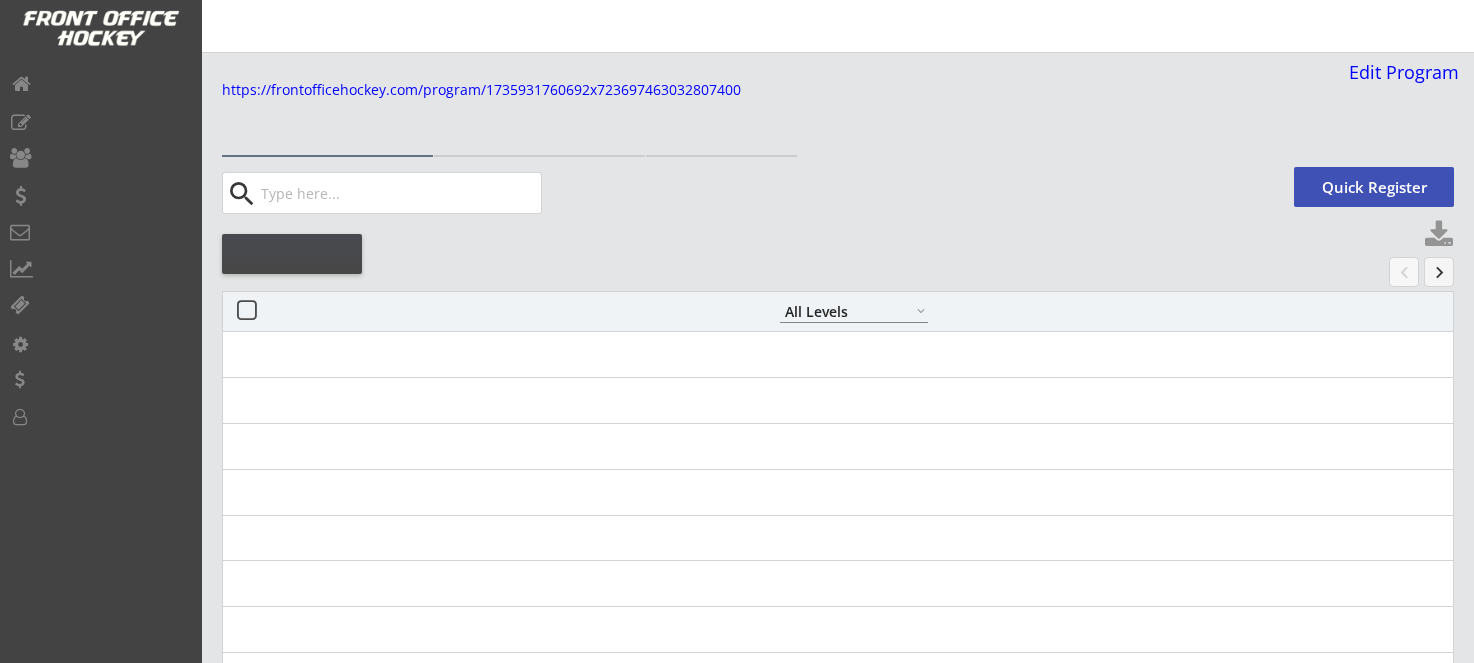 select on ""All Levels"" 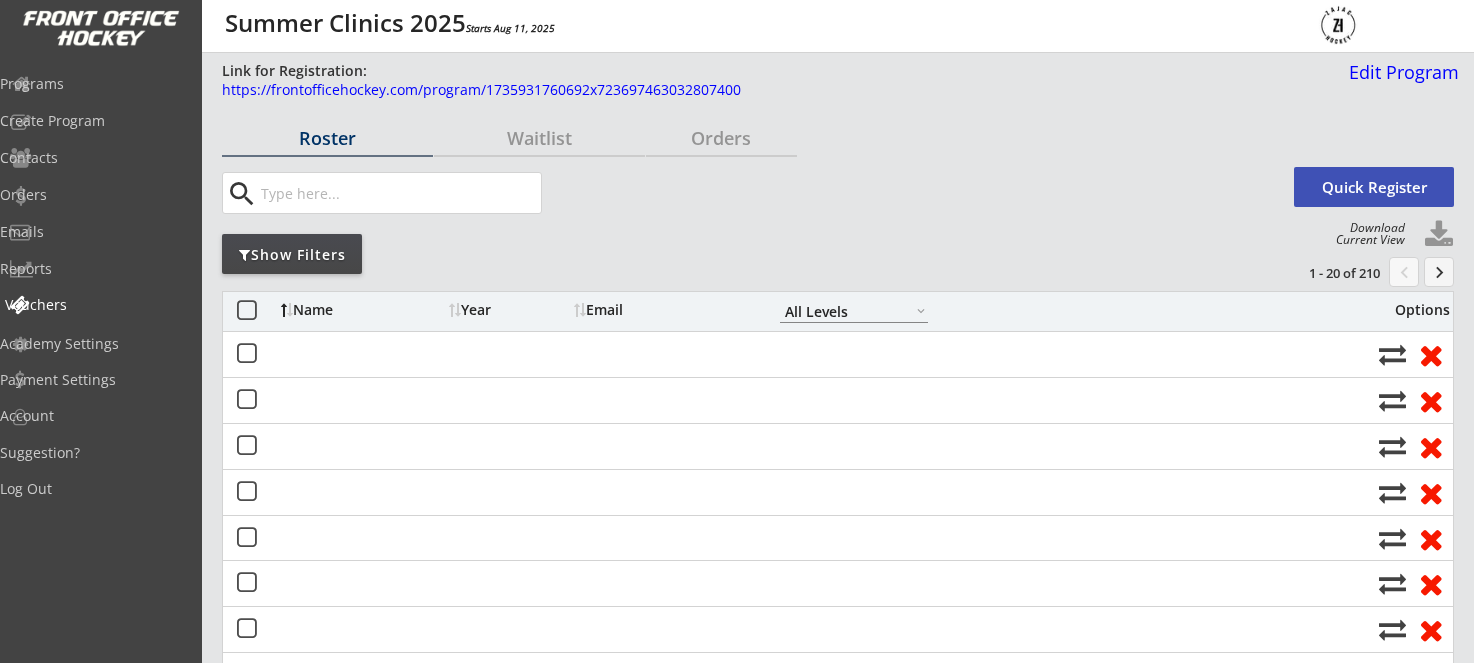 scroll, scrollTop: 0, scrollLeft: 0, axis: both 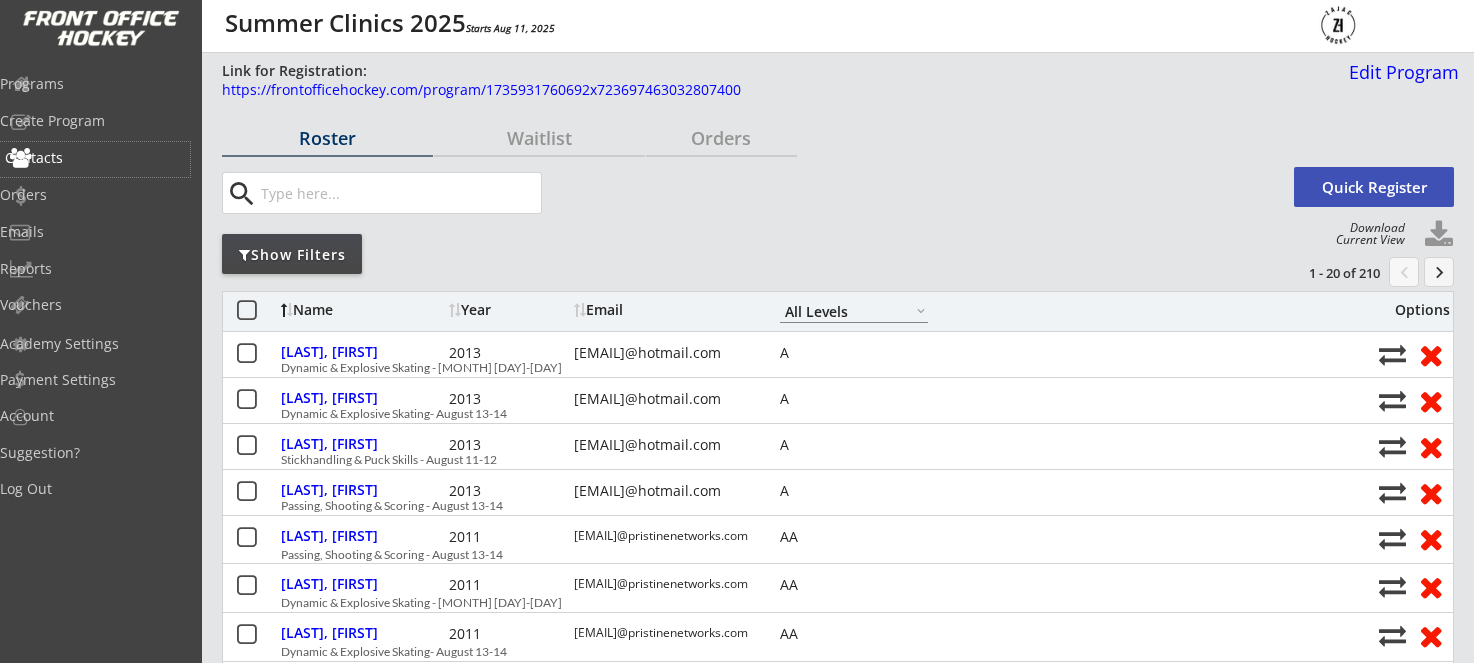 click on "Contacts" at bounding box center [95, 158] 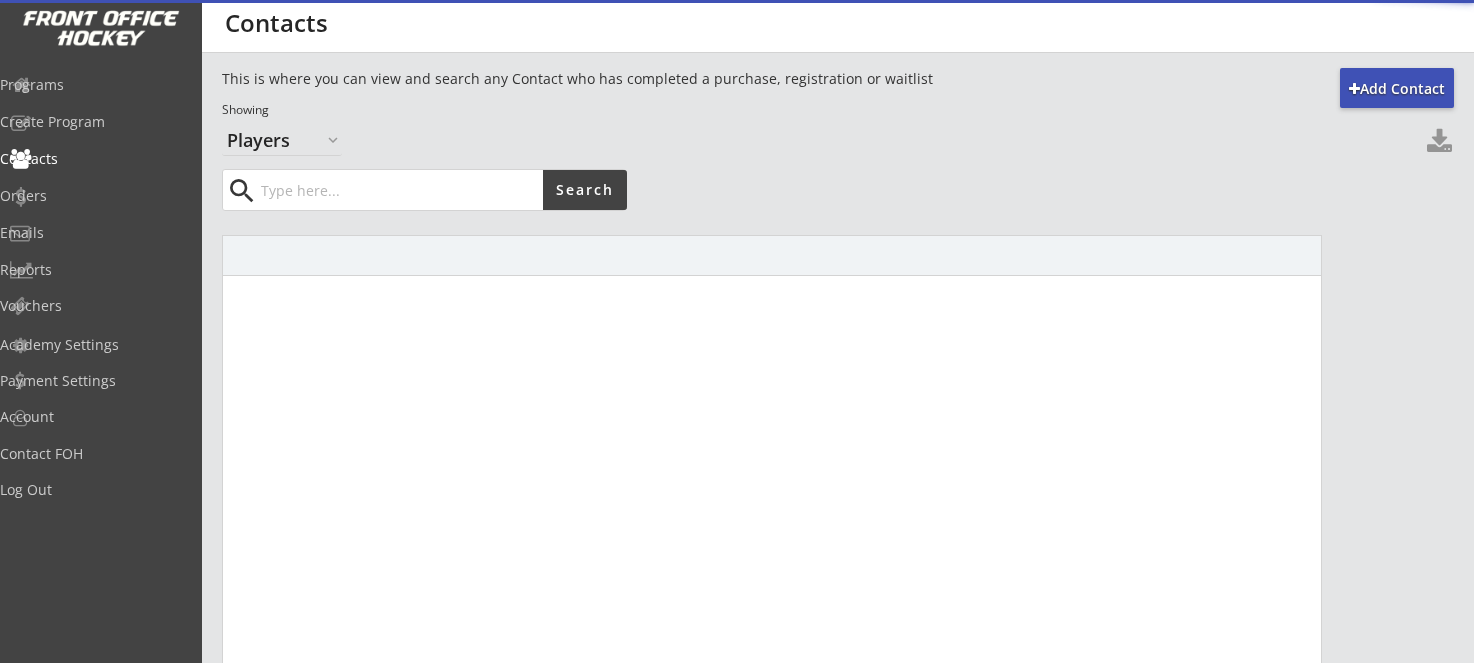 select on ""Players"" 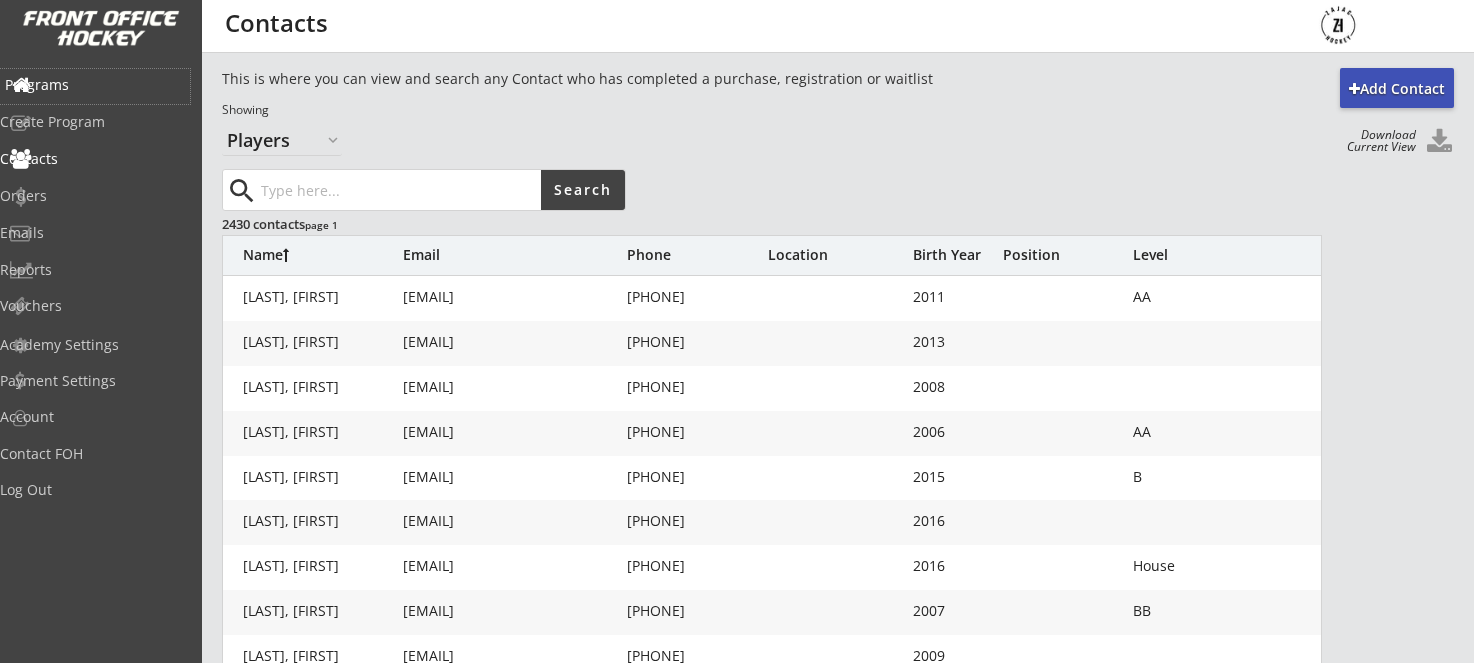 click on "Programs" at bounding box center (95, 85) 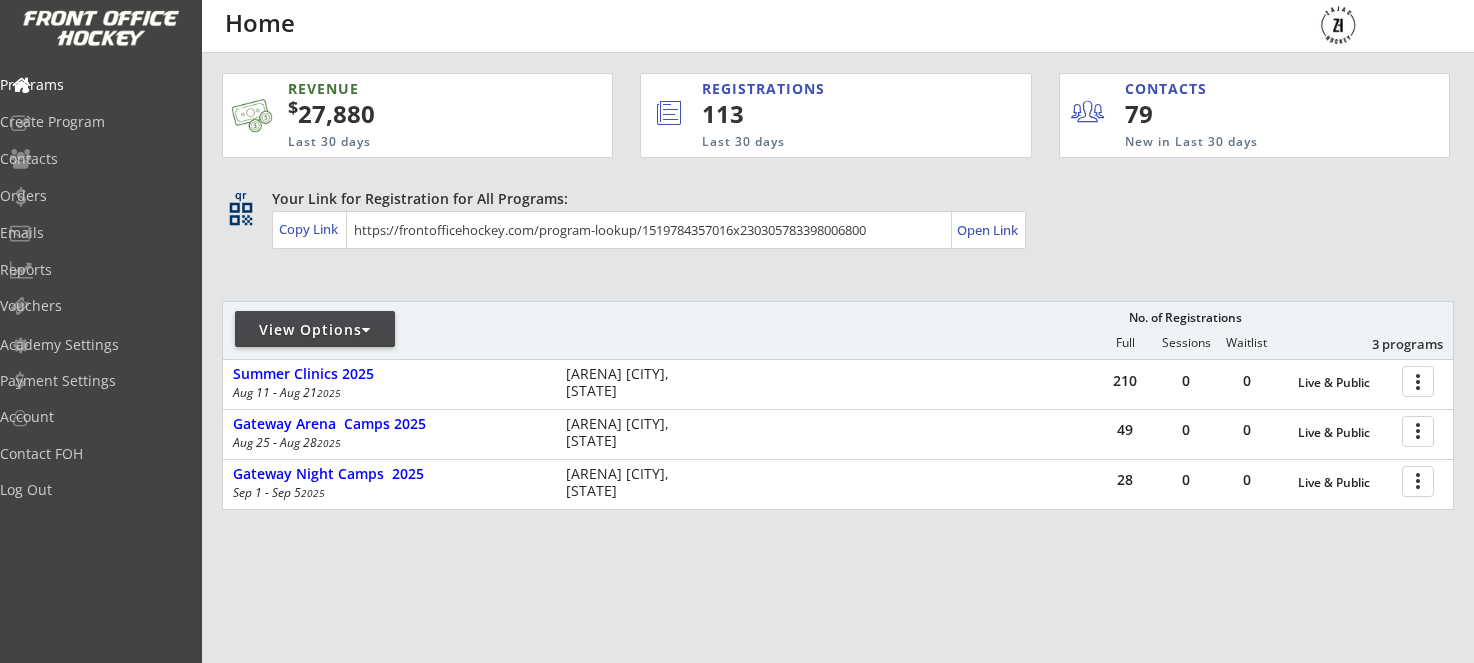 scroll, scrollTop: 0, scrollLeft: 0, axis: both 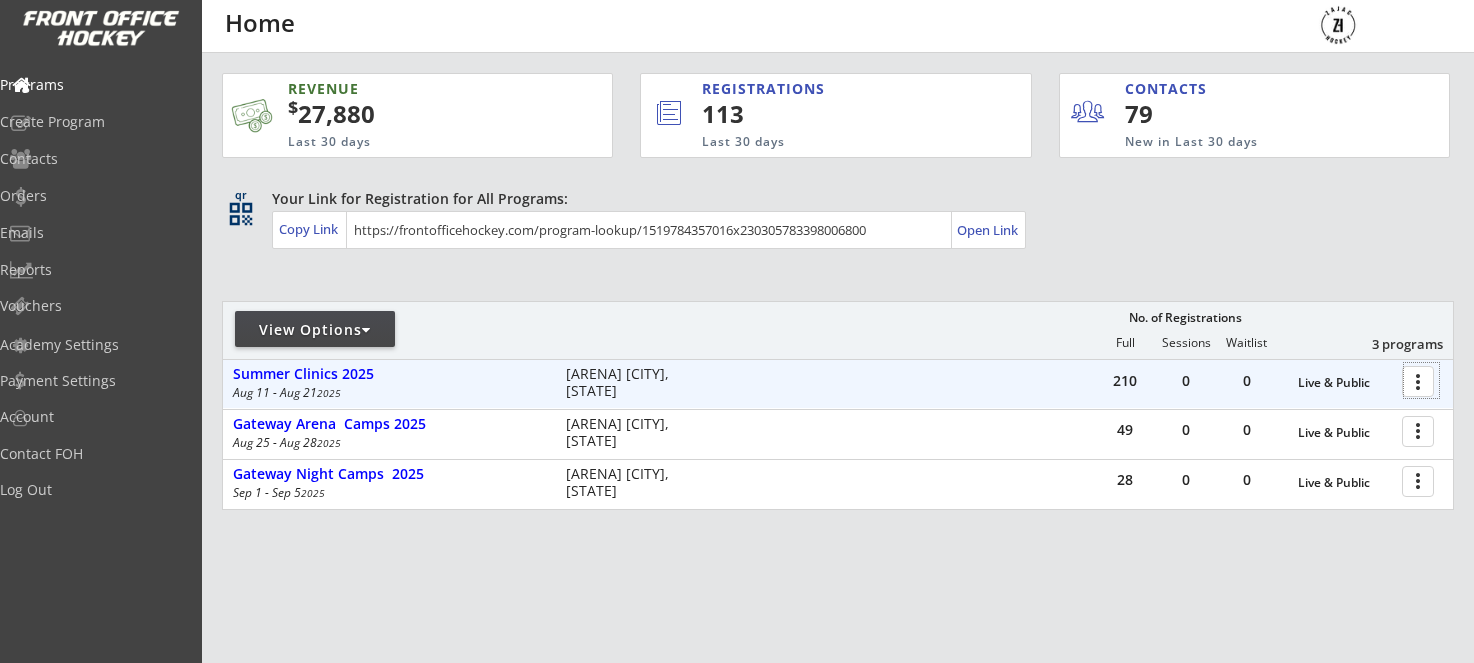 click at bounding box center [1421, 380] 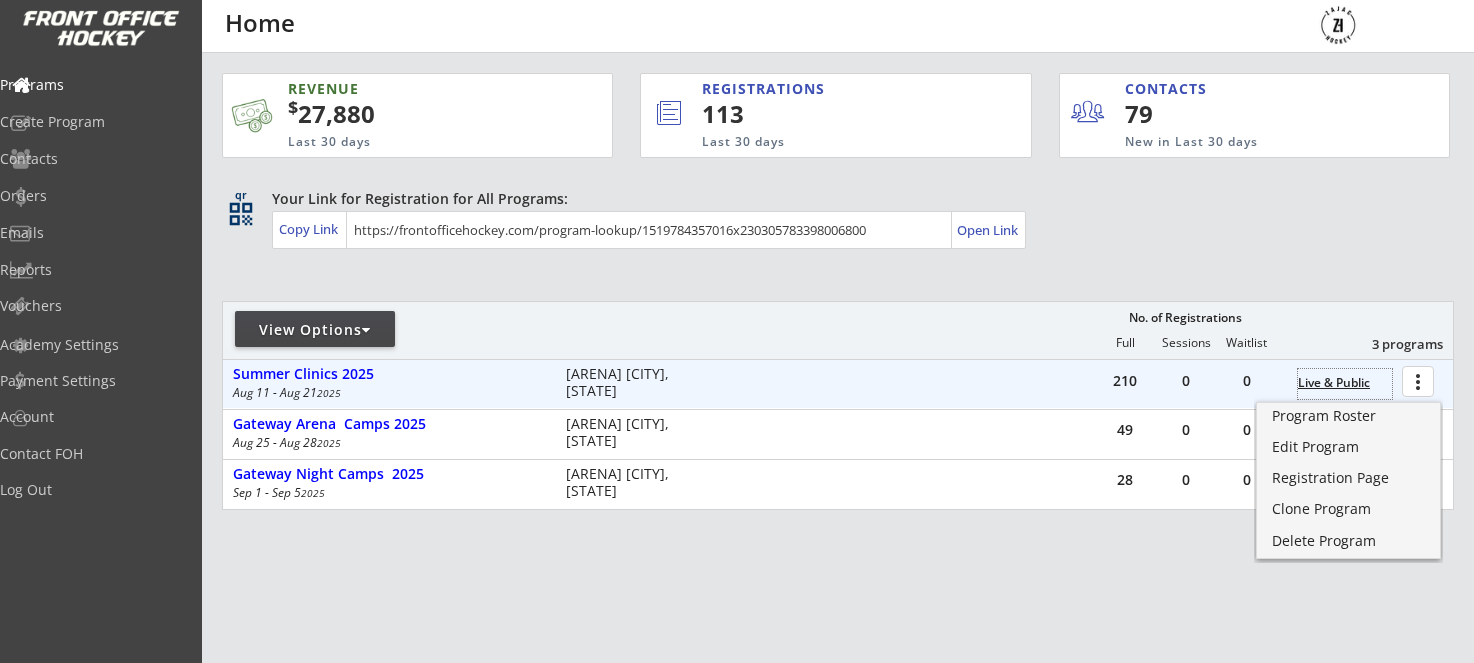 click on "Live & Public" at bounding box center [1345, 383] 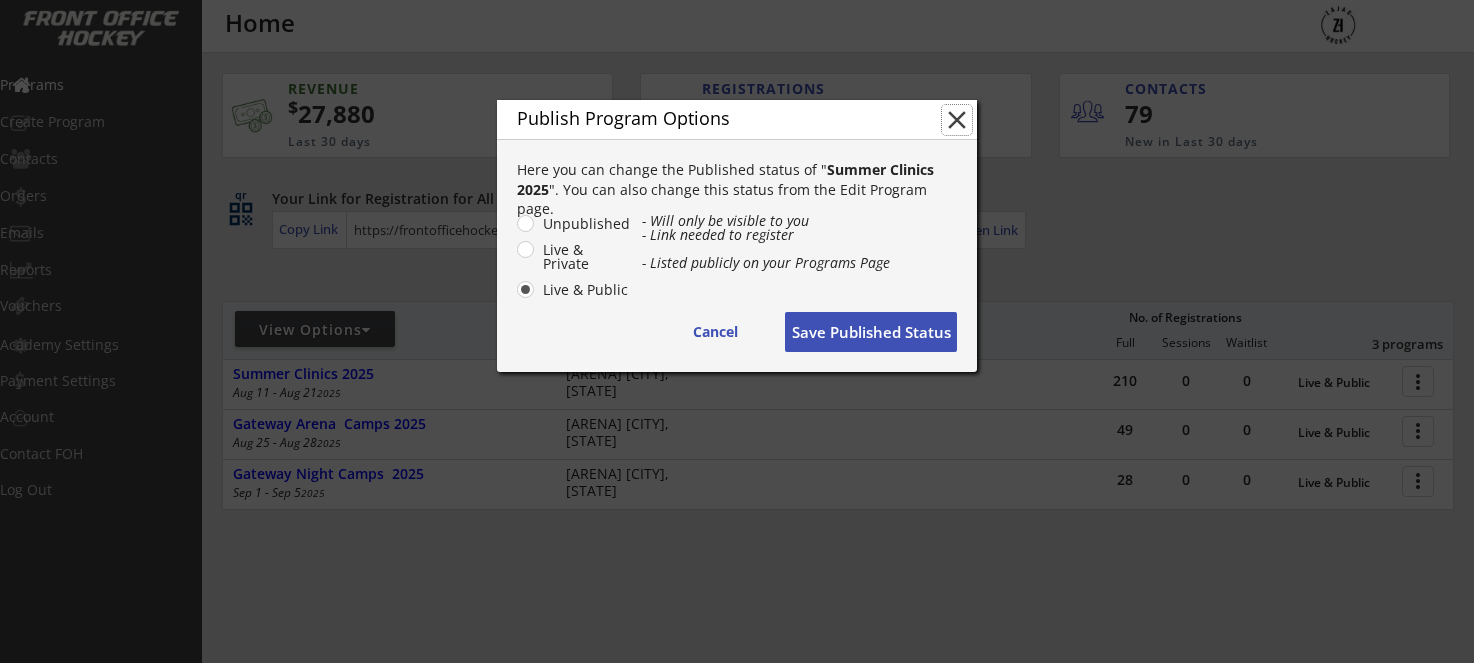 click on "close" at bounding box center [957, 120] 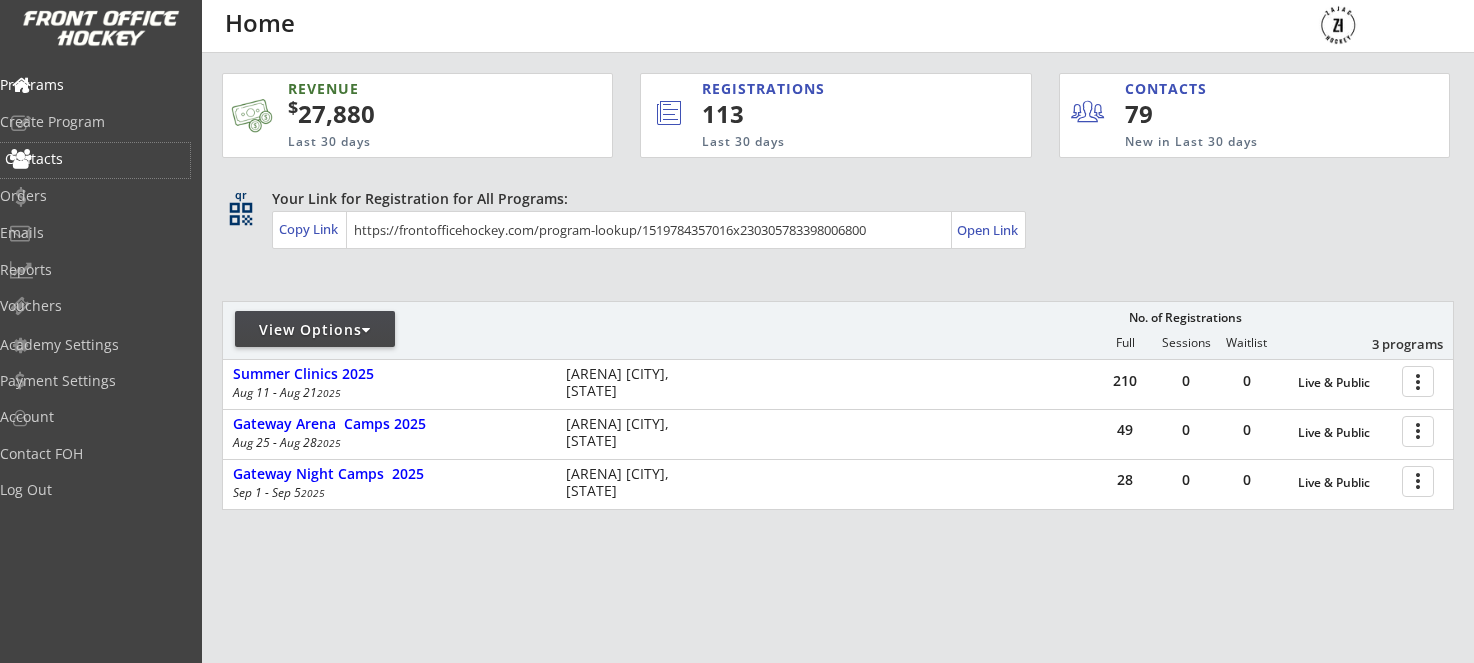 click on "Contacts" at bounding box center (95, 159) 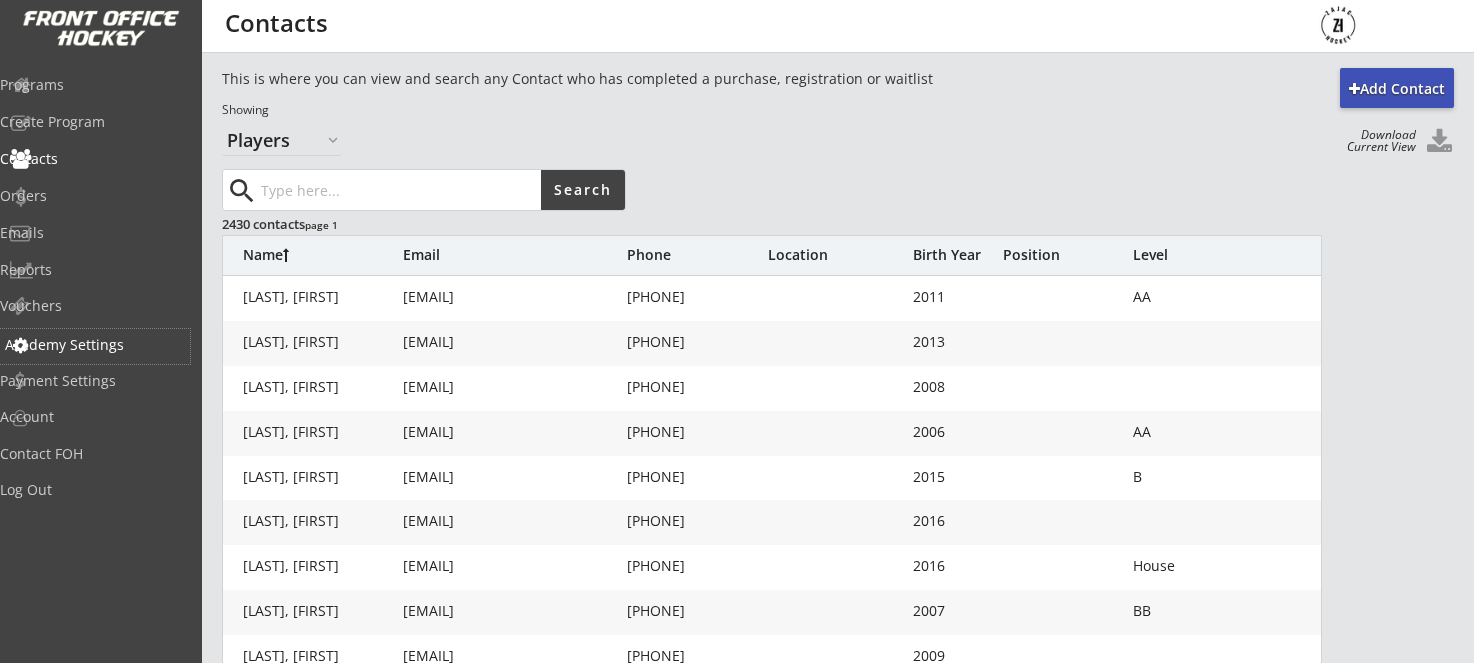 click on "Academy Settings" at bounding box center [95, 345] 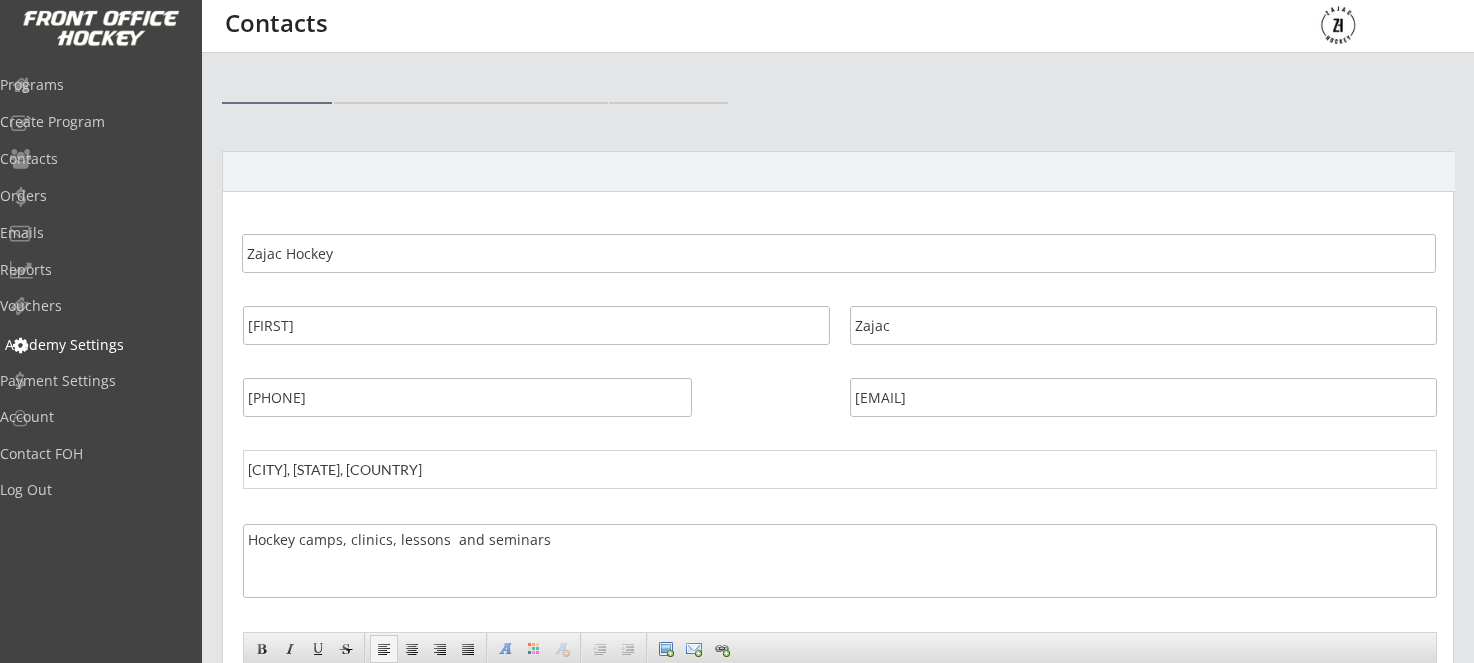 select on ""CAD"" 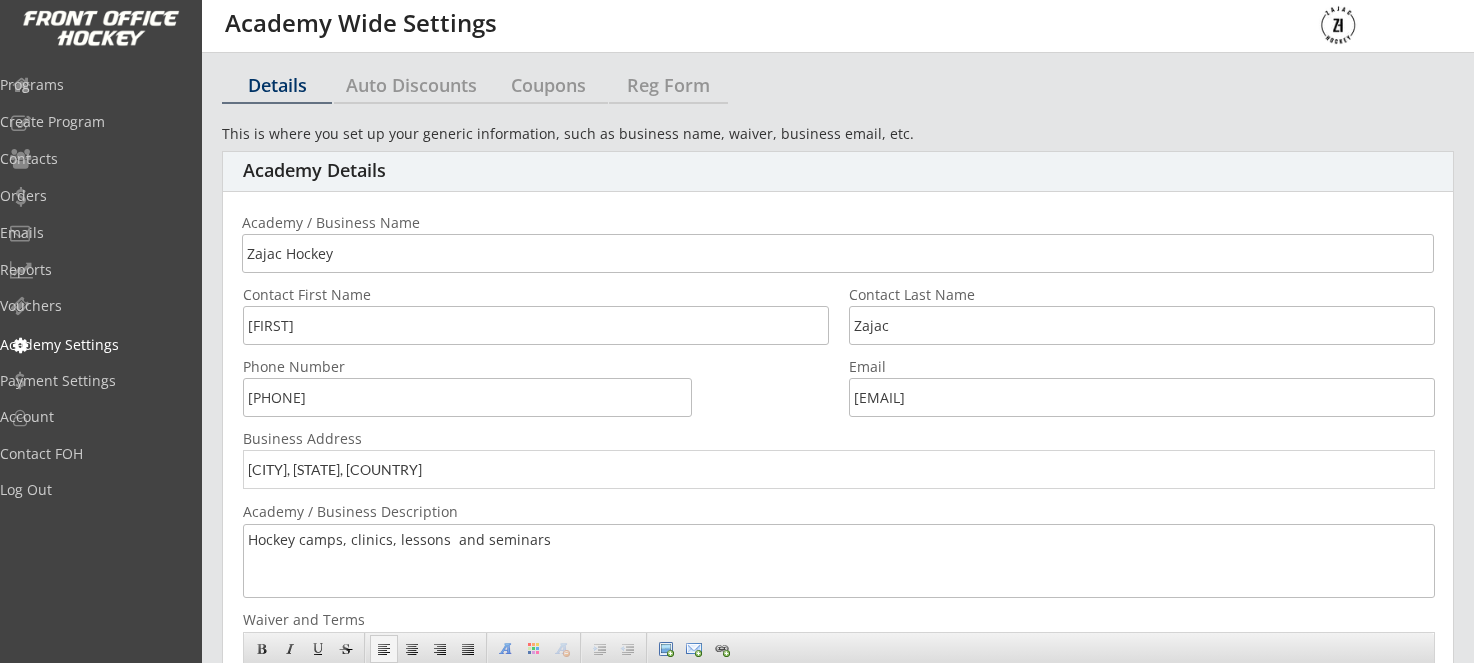 scroll, scrollTop: 0, scrollLeft: 0, axis: both 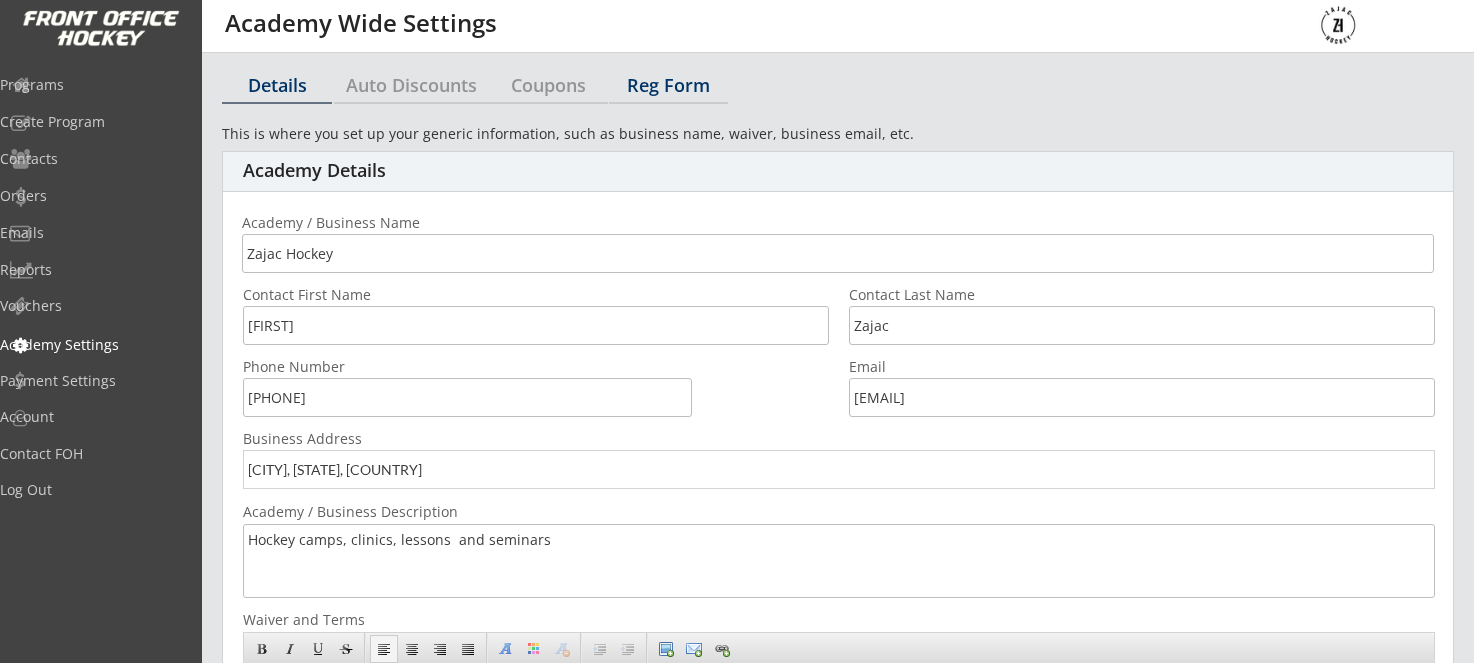 click on "Reg Form" at bounding box center [668, 85] 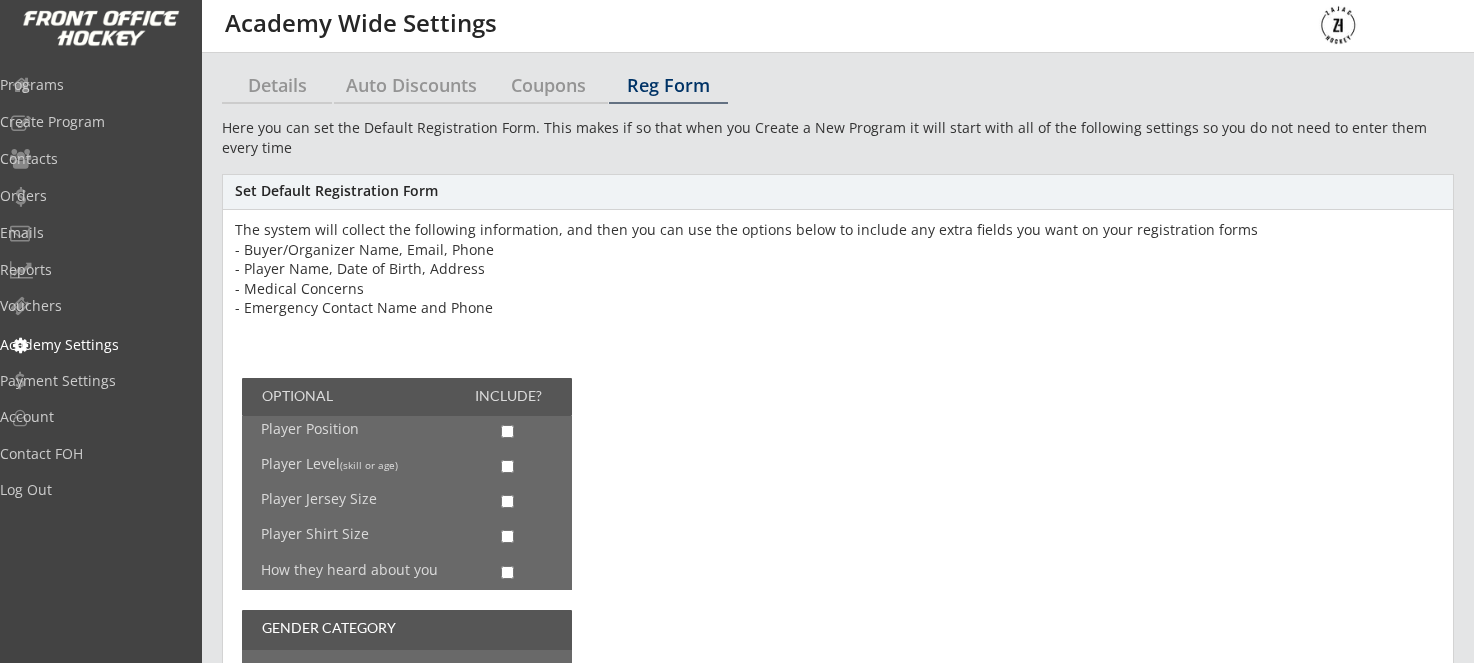 scroll, scrollTop: 0, scrollLeft: 0, axis: both 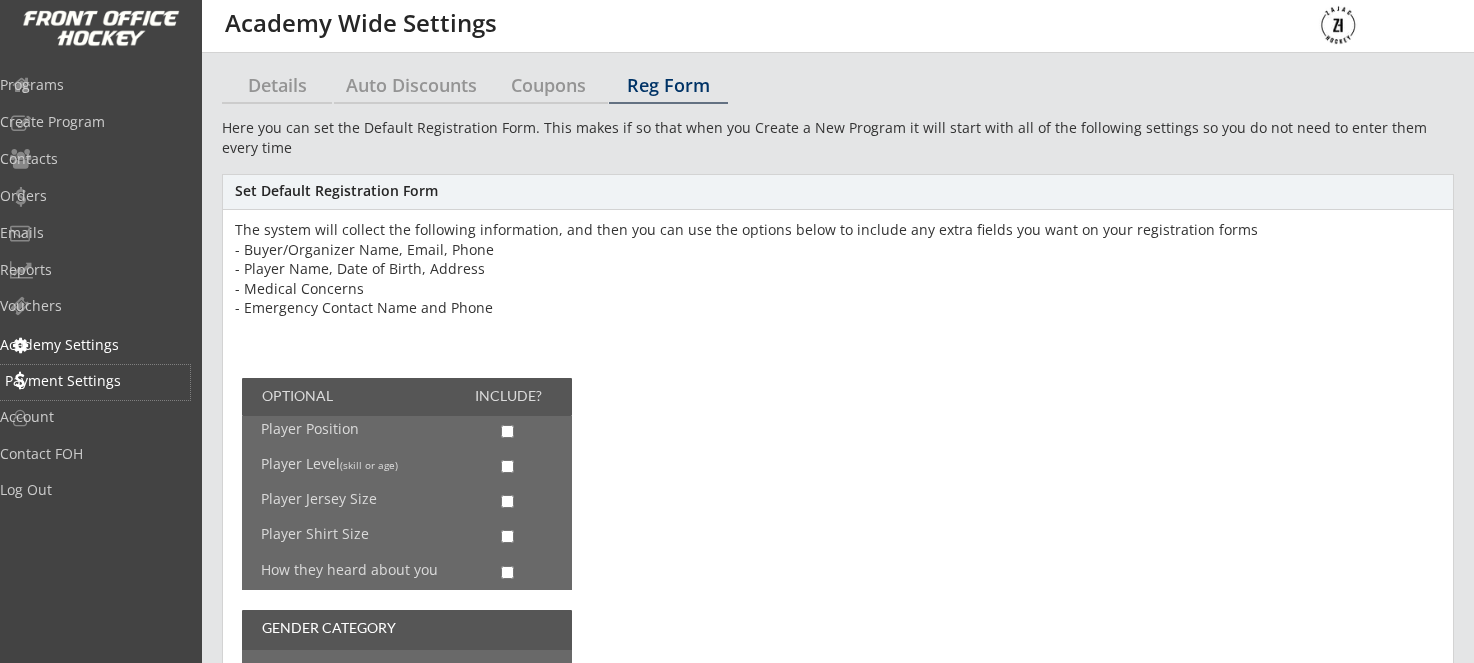 click on "Payment Settings" at bounding box center [95, 381] 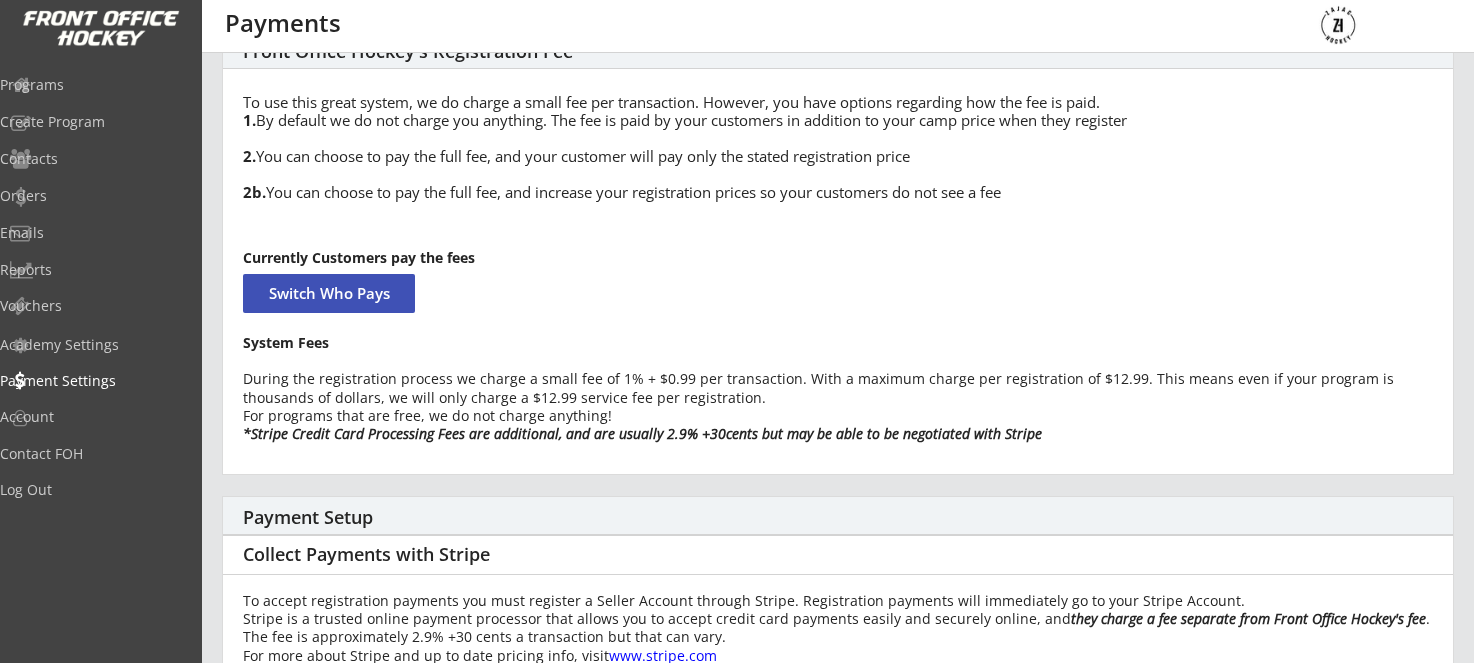 scroll, scrollTop: 71, scrollLeft: 0, axis: vertical 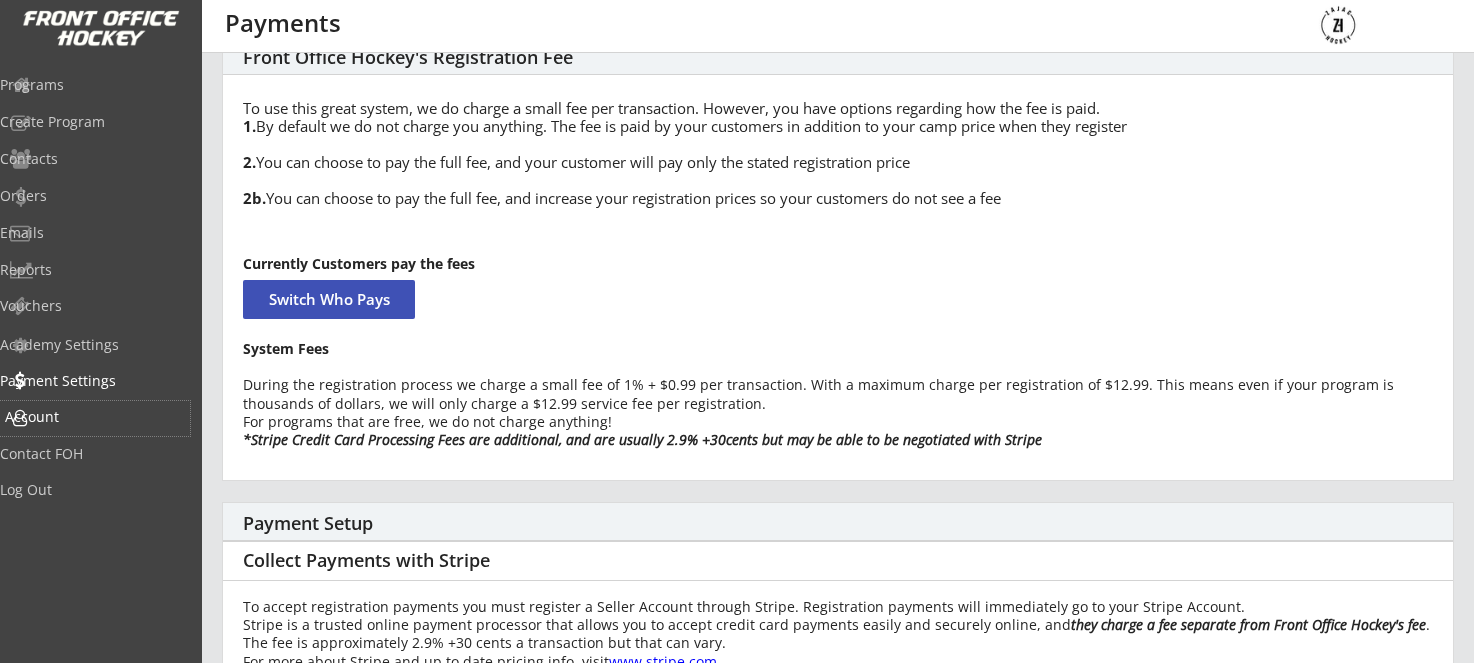 click on "Account" at bounding box center (95, 417) 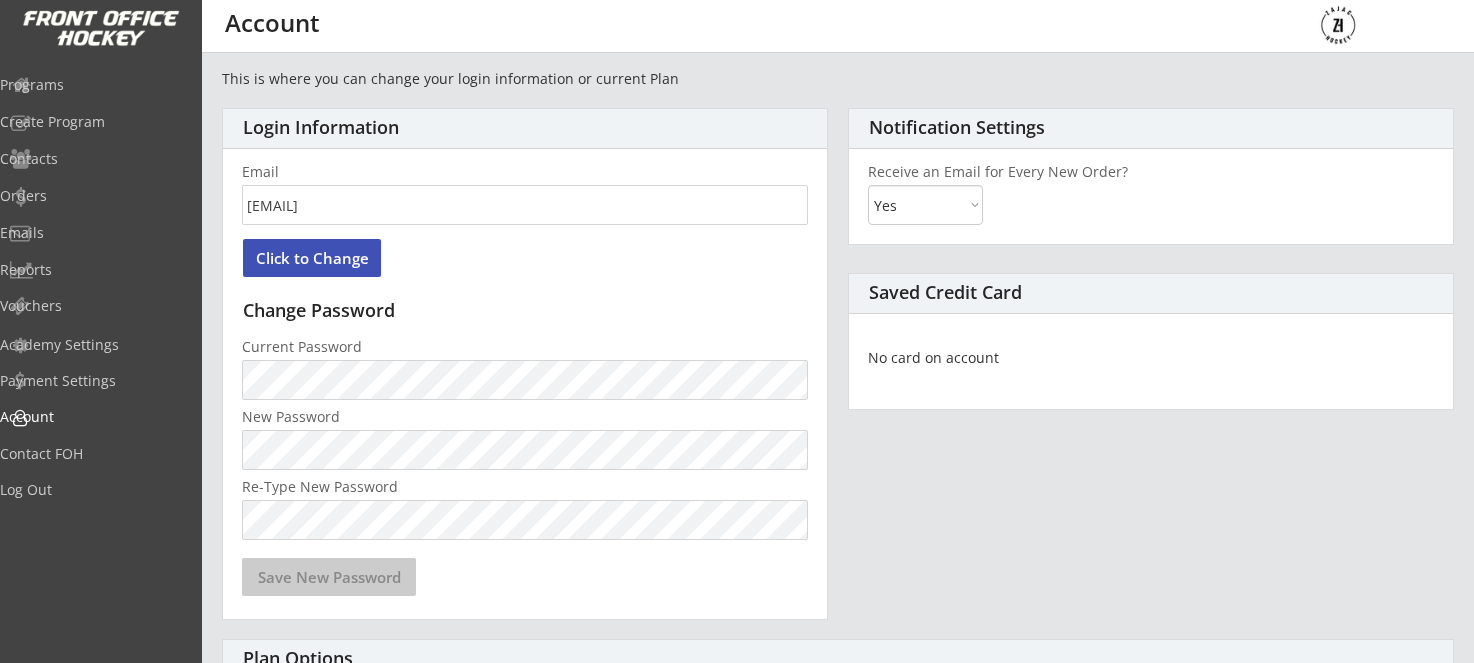 scroll, scrollTop: 0, scrollLeft: 0, axis: both 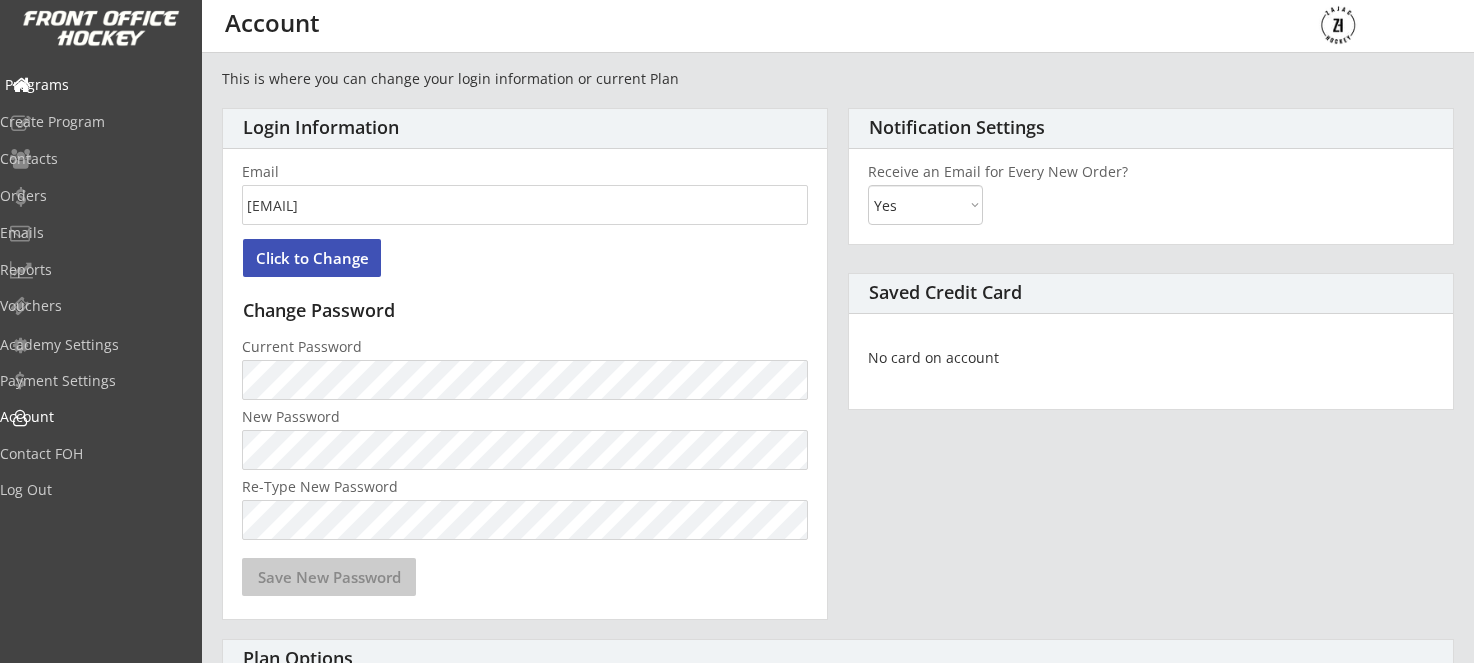 click on "Programs" at bounding box center [95, 85] 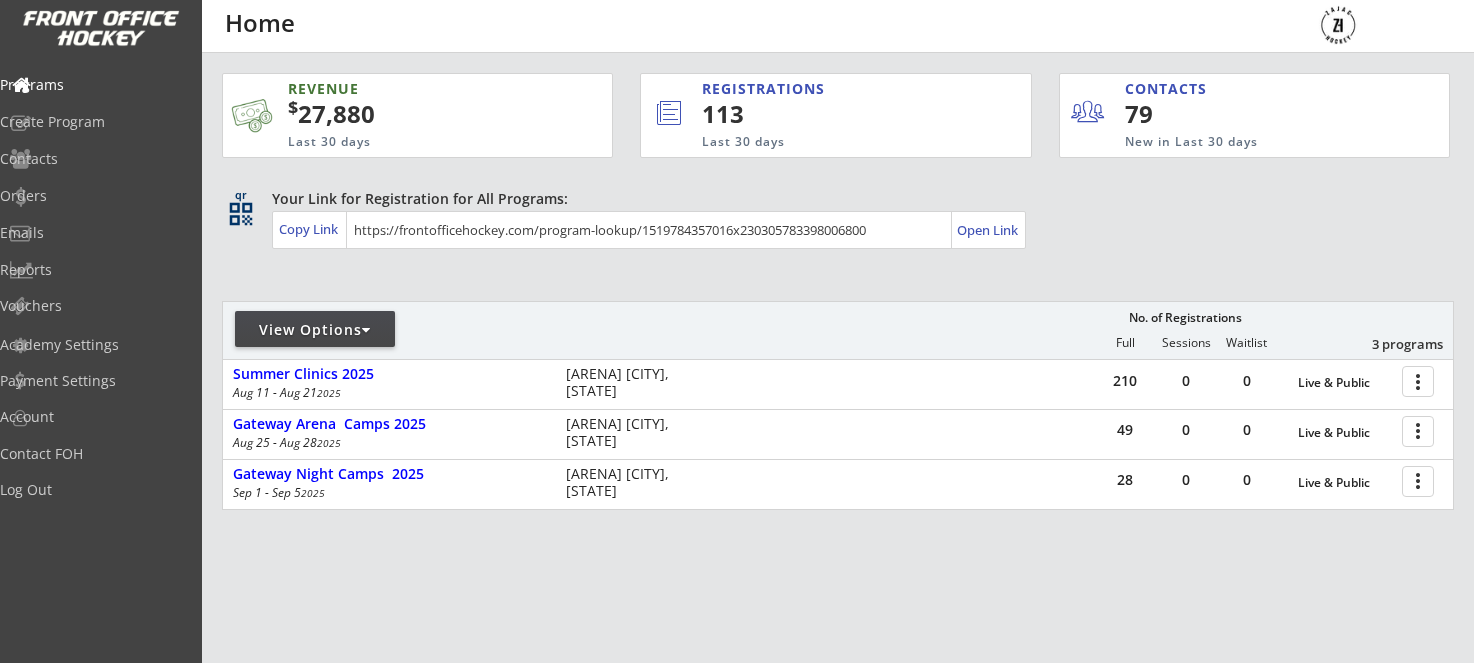 scroll, scrollTop: 0, scrollLeft: 0, axis: both 